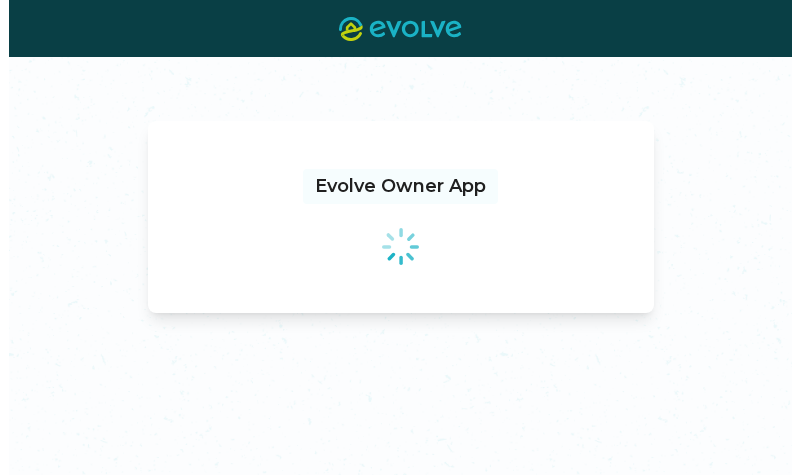 scroll, scrollTop: 0, scrollLeft: 0, axis: both 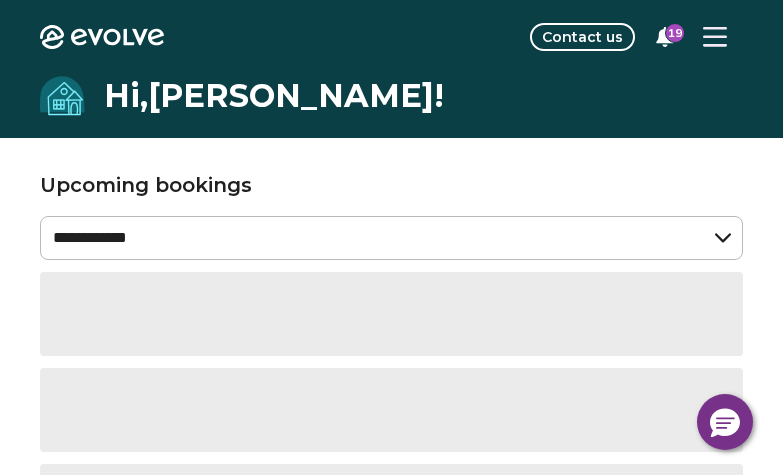 click 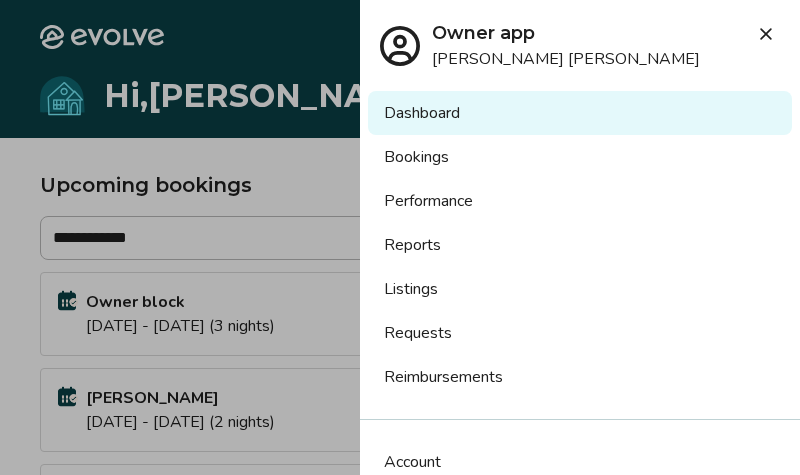 click on "Requests" at bounding box center (580, 333) 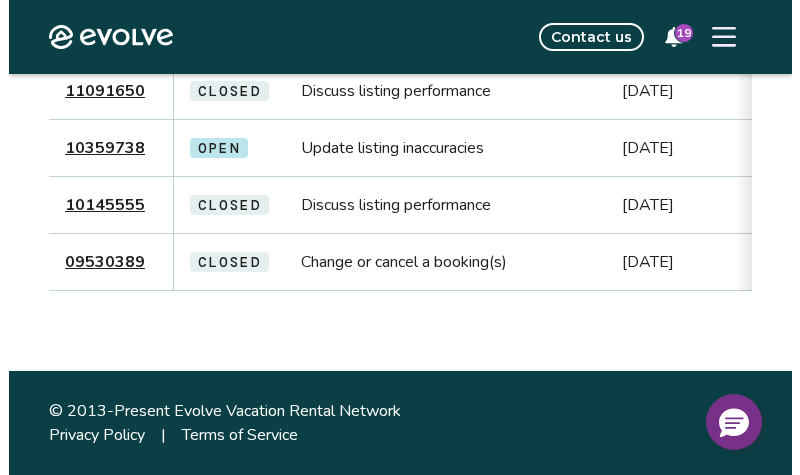 scroll, scrollTop: 0, scrollLeft: 0, axis: both 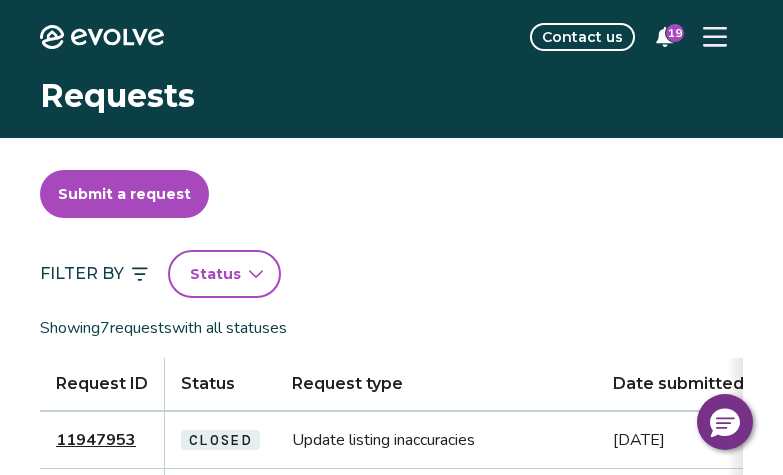 click on "Submit a request" at bounding box center [124, 194] 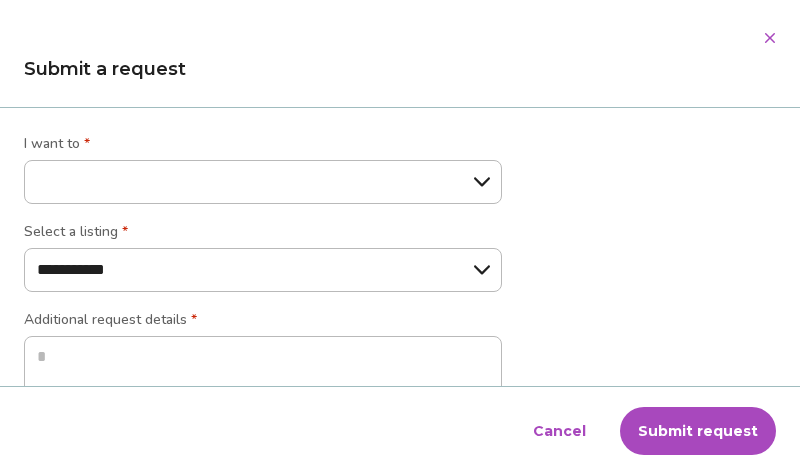 select on "**********" 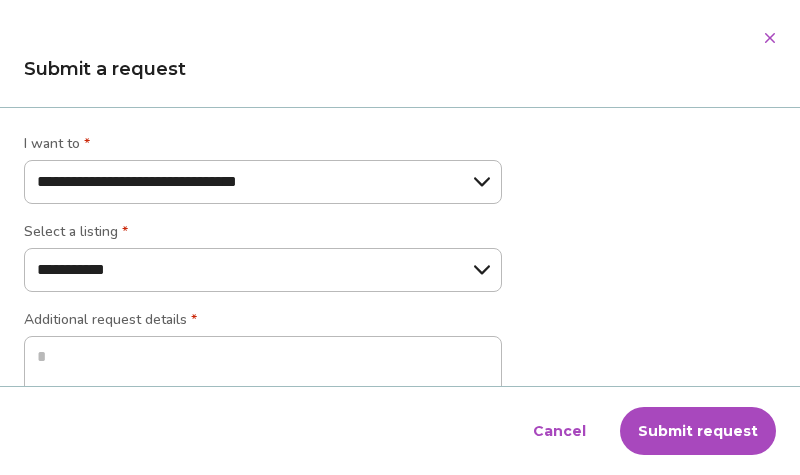 click on "**********" at bounding box center (0, 0) 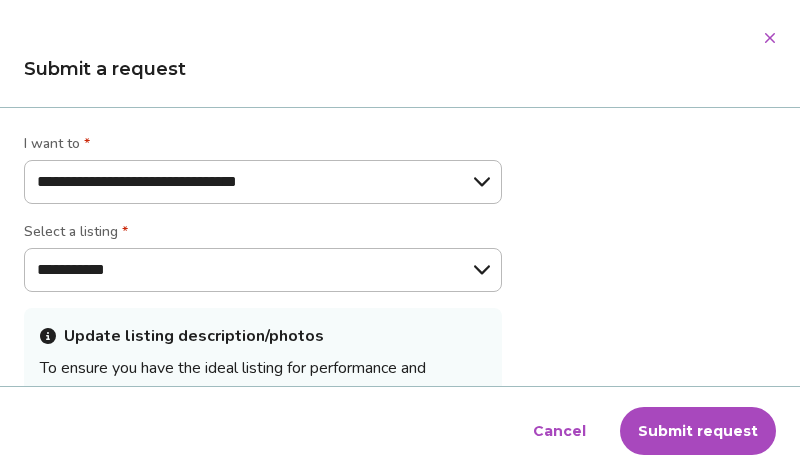type on "*" 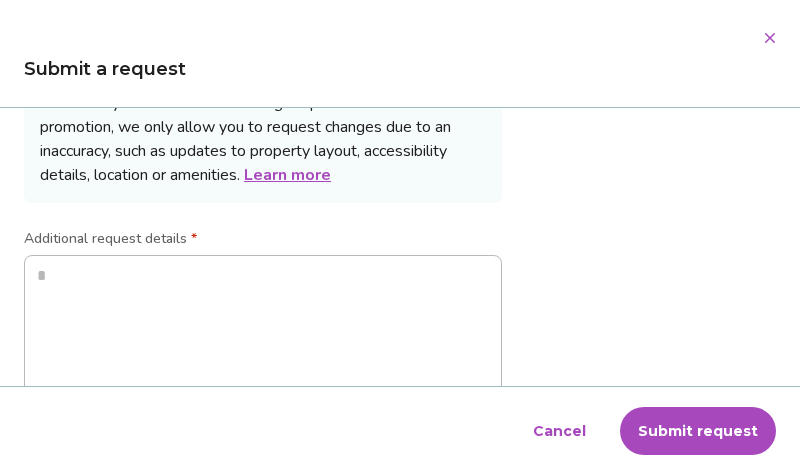scroll, scrollTop: 340, scrollLeft: 0, axis: vertical 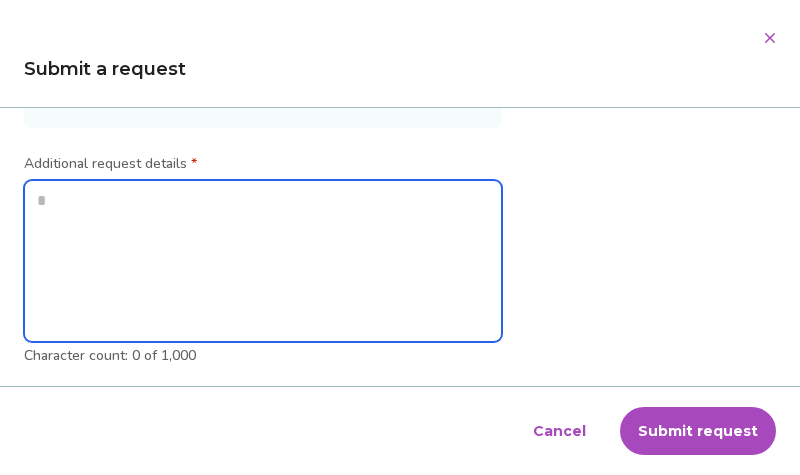 click at bounding box center [263, 261] 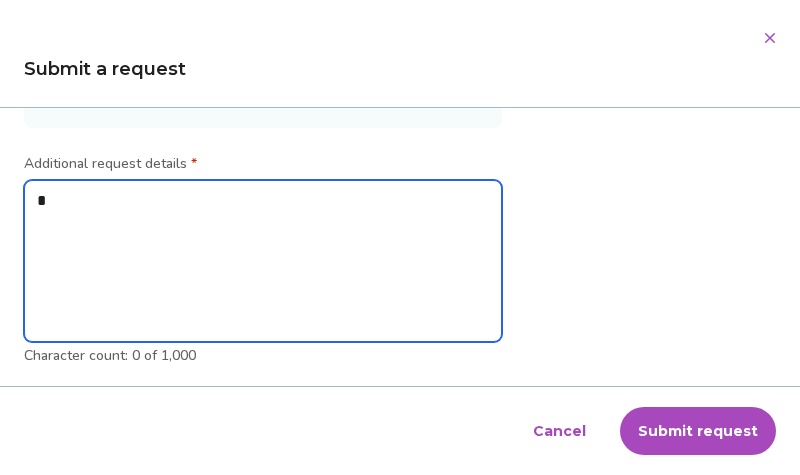 type on "*" 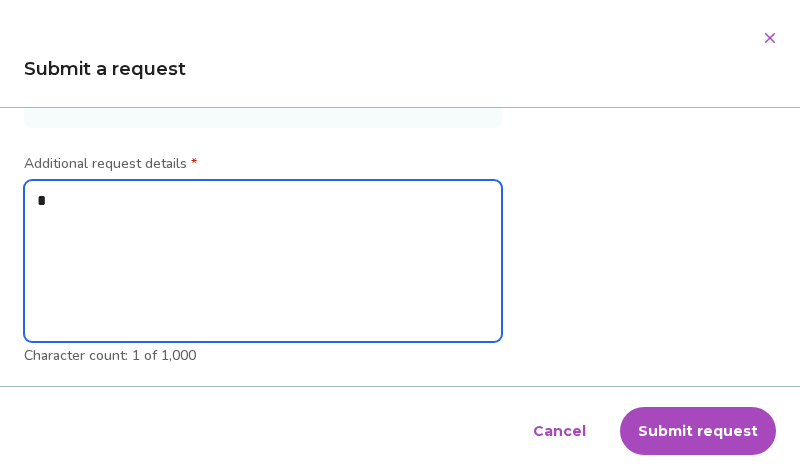 type on "*" 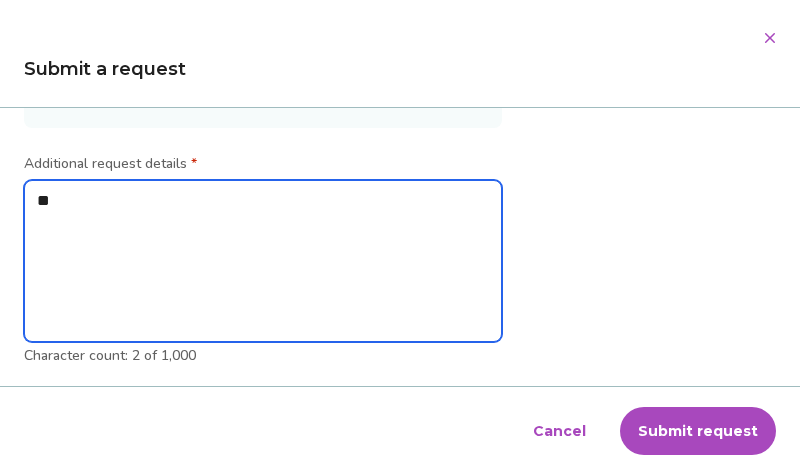 type on "***" 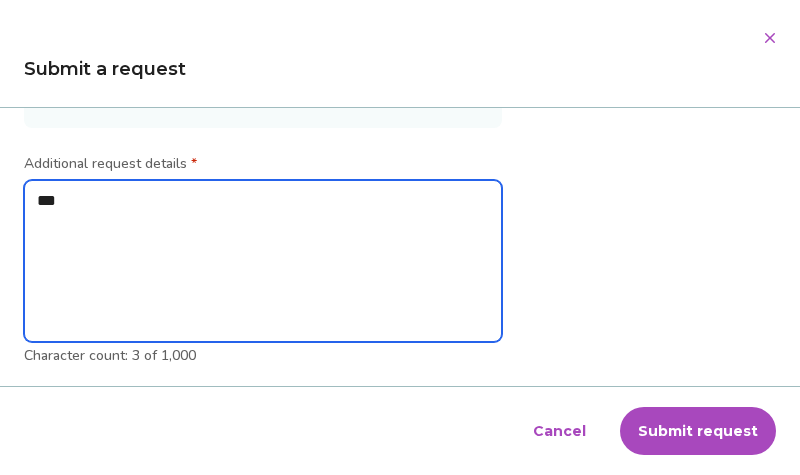type on "****" 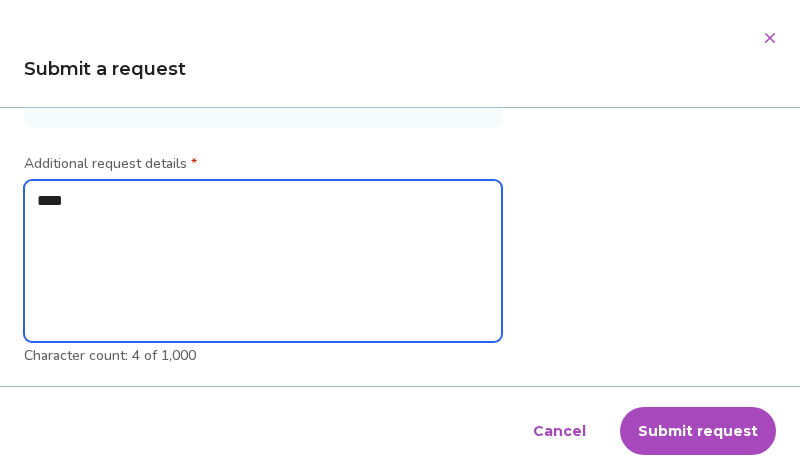 type on "*****" 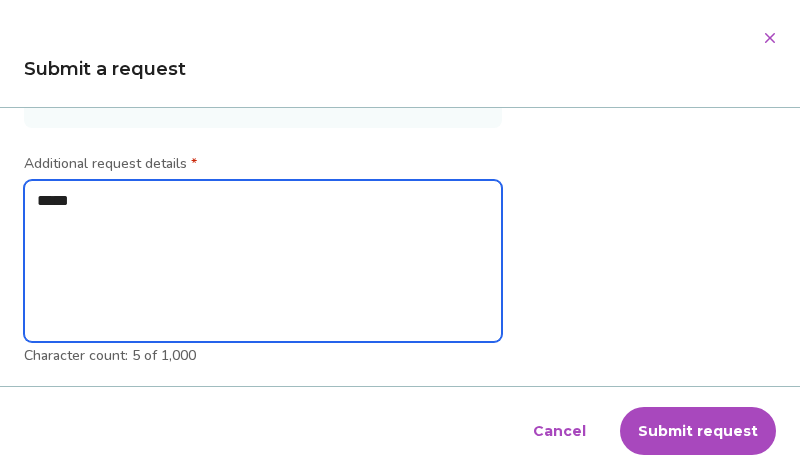 type on "******" 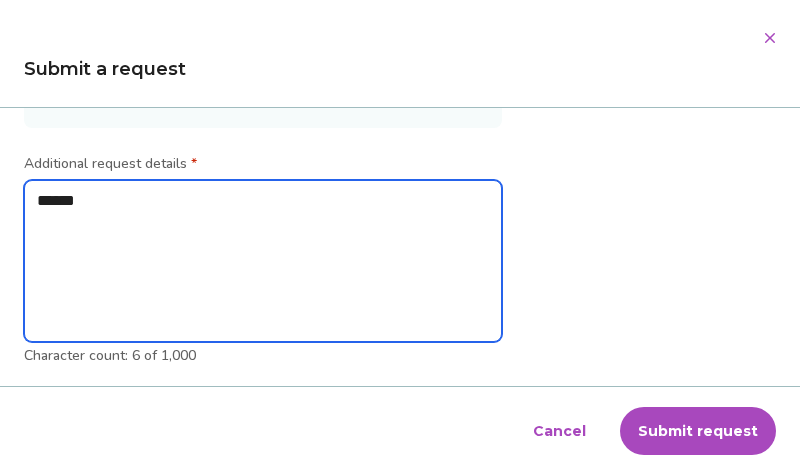 type on "******" 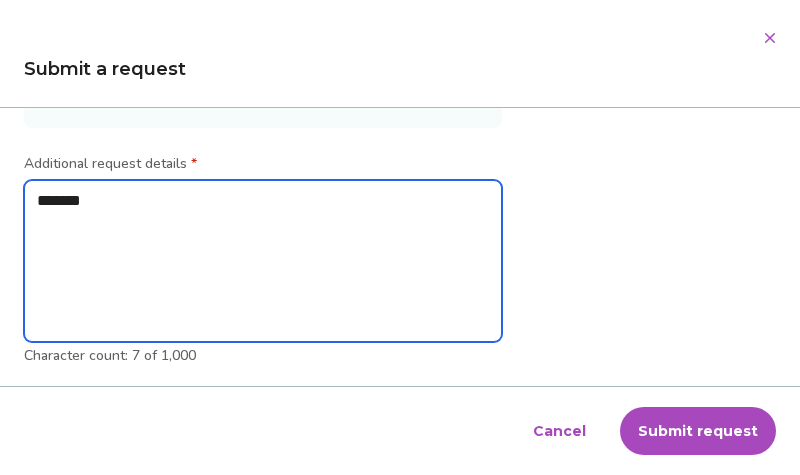 type on "********" 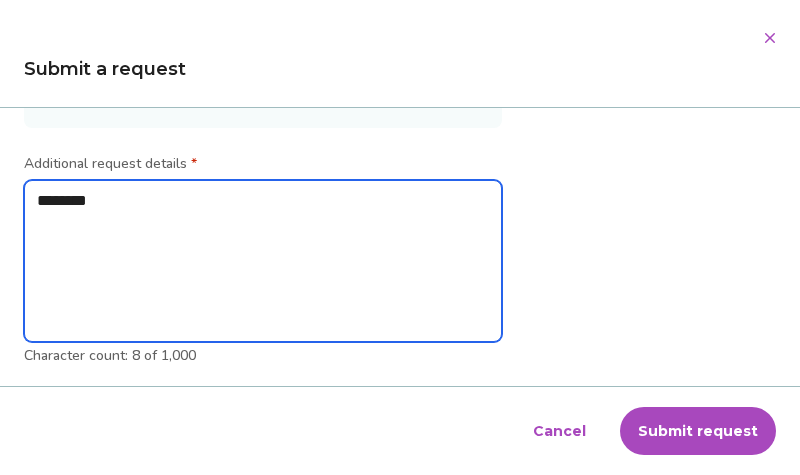 type on "*********" 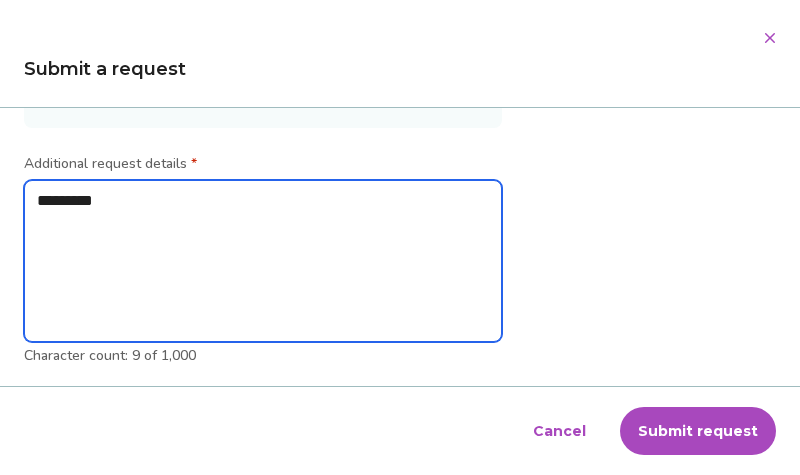 type on "*********" 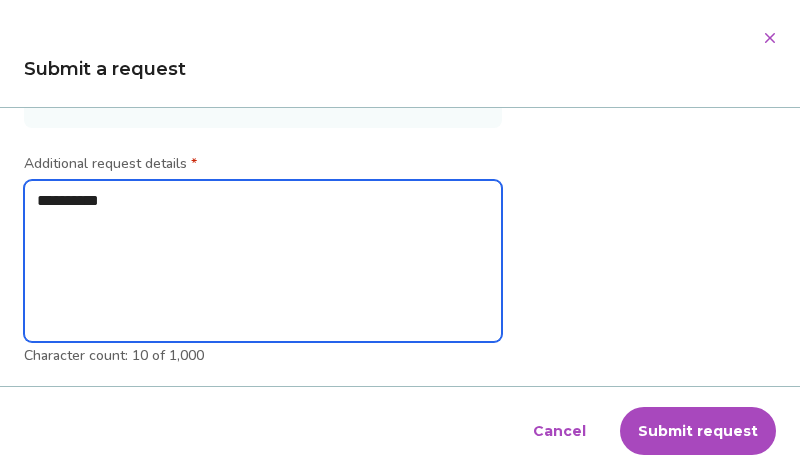 type on "**********" 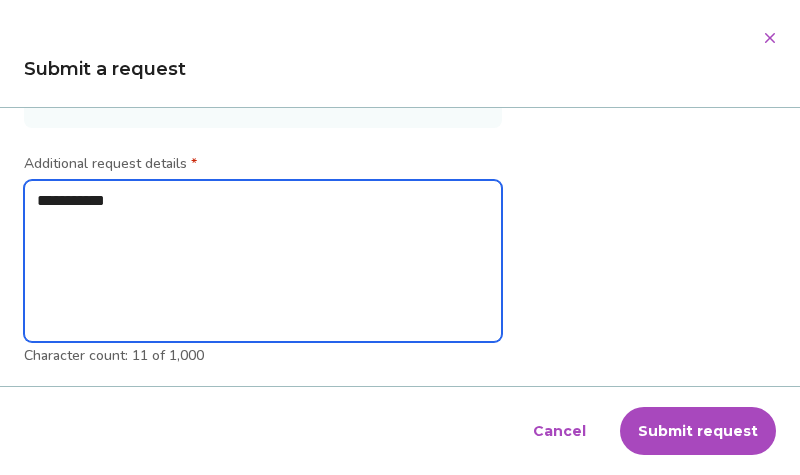 type on "**********" 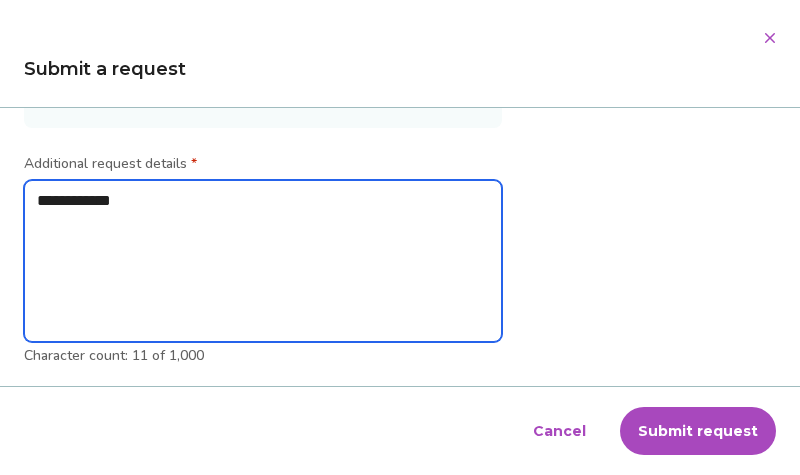 type on "**********" 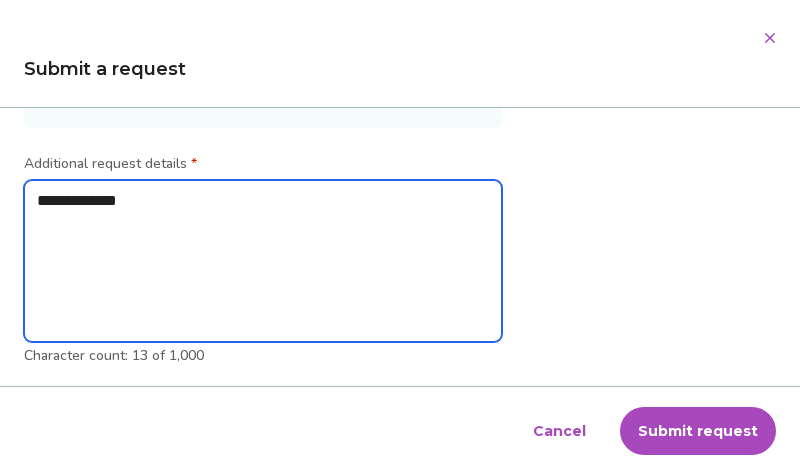 type on "**********" 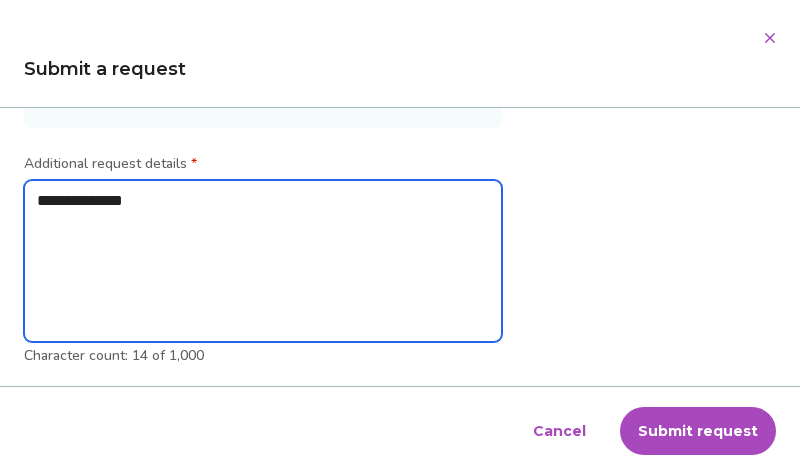 type on "**********" 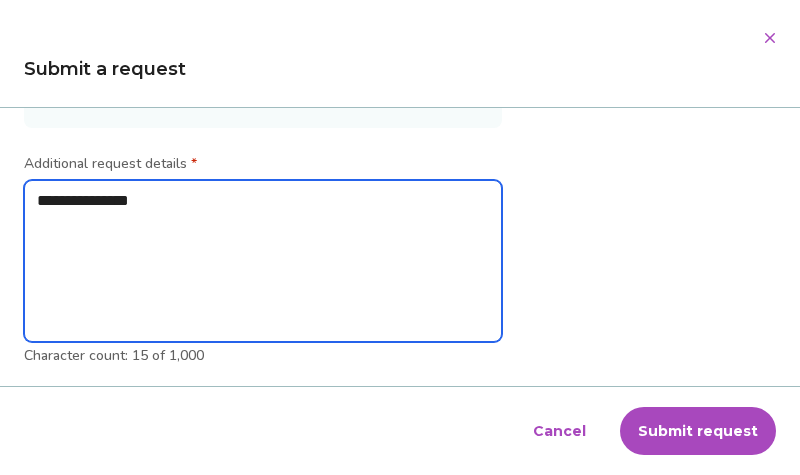 type on "**********" 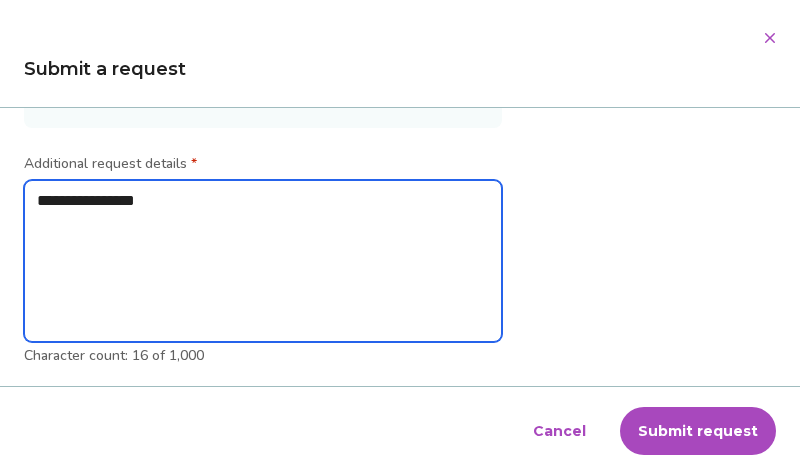 type on "**********" 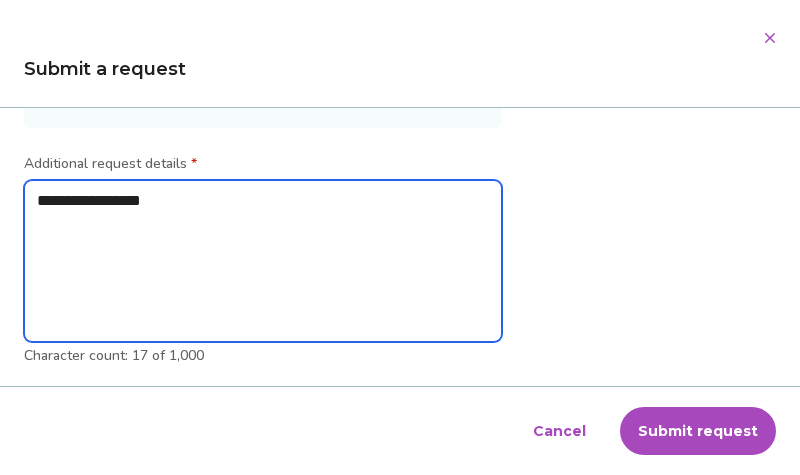 type on "**********" 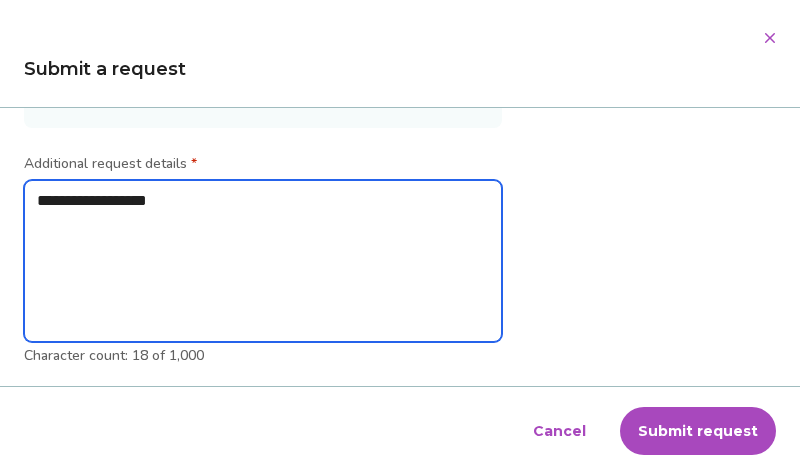 type on "**********" 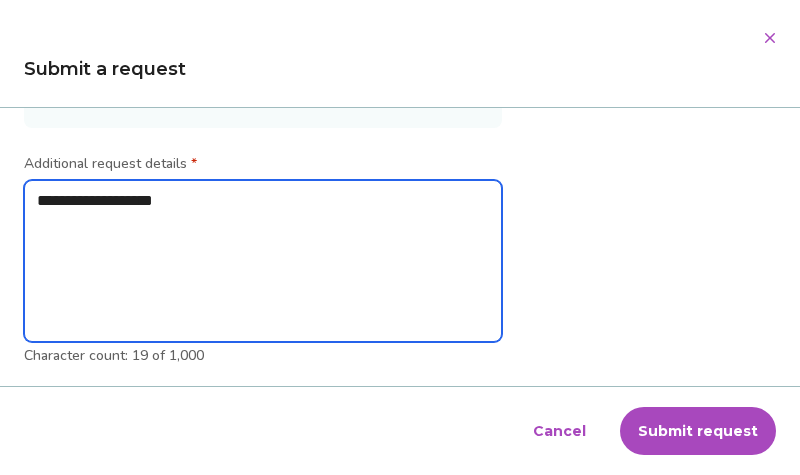 type on "**********" 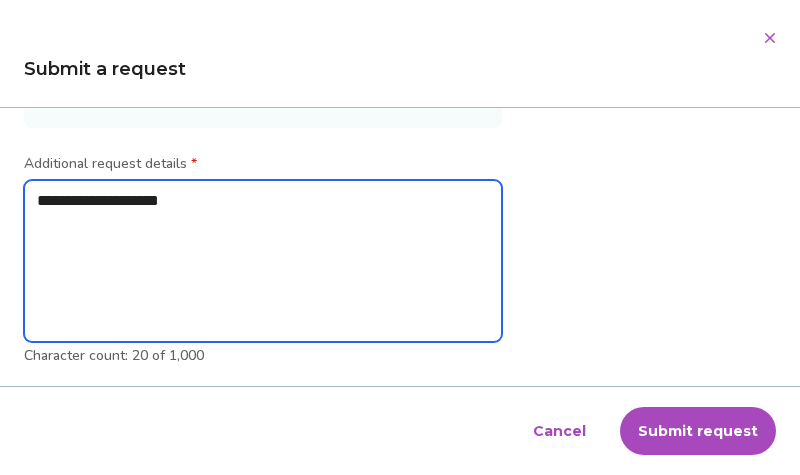 type on "**********" 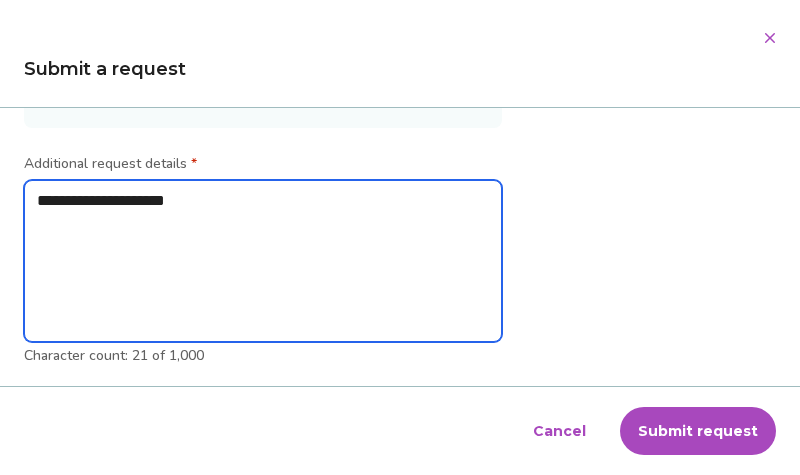 type on "**********" 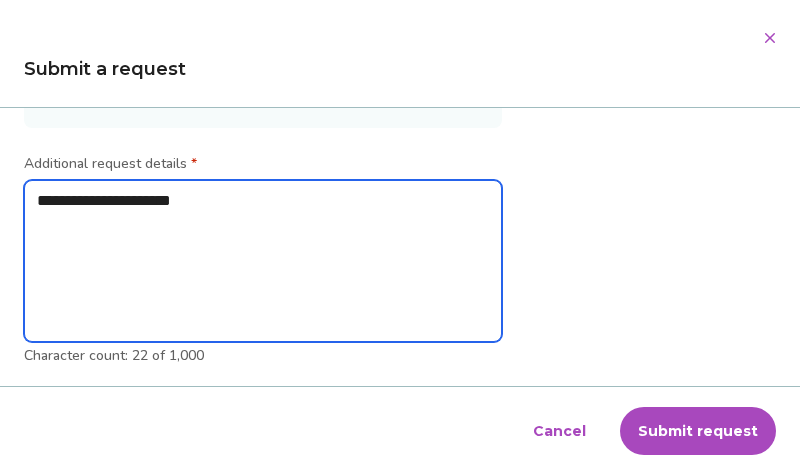 type on "**********" 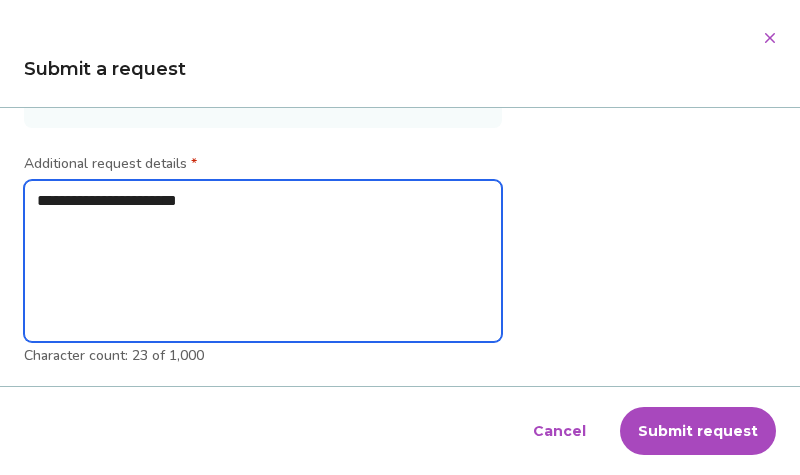 type on "**********" 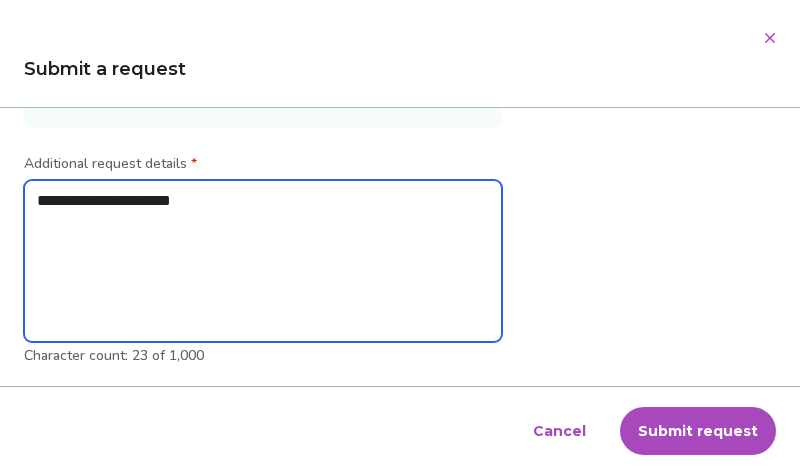 type on "**********" 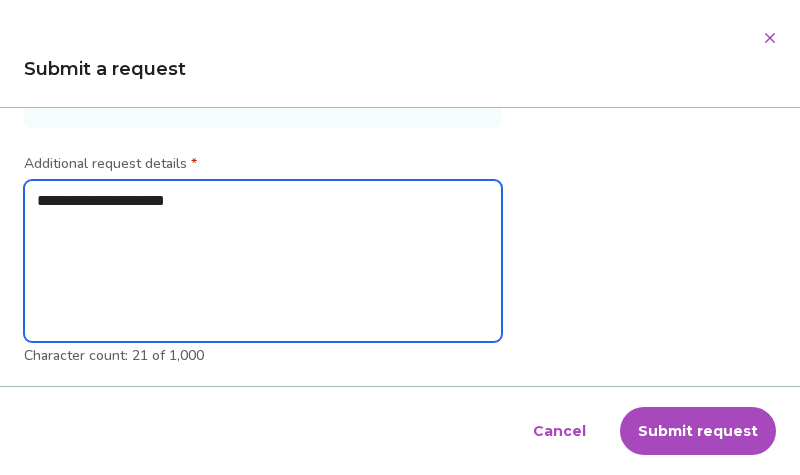 type on "**********" 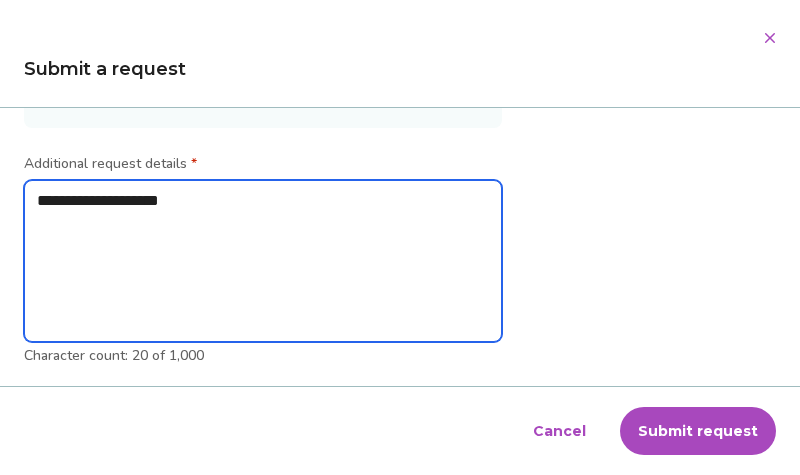 type on "**********" 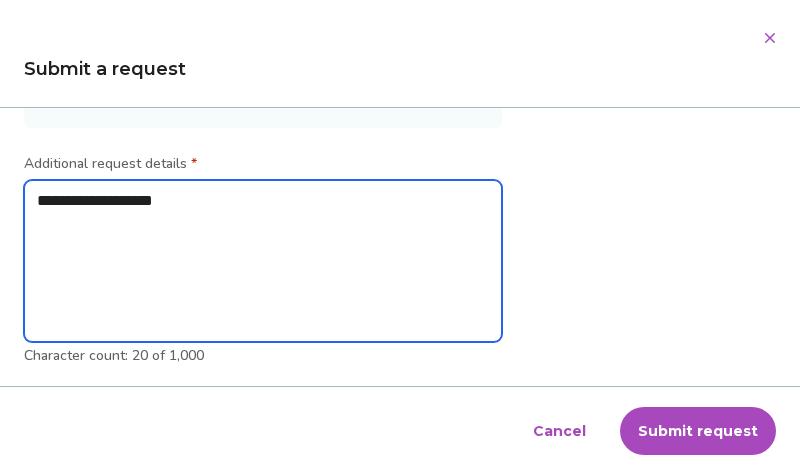 type on "**********" 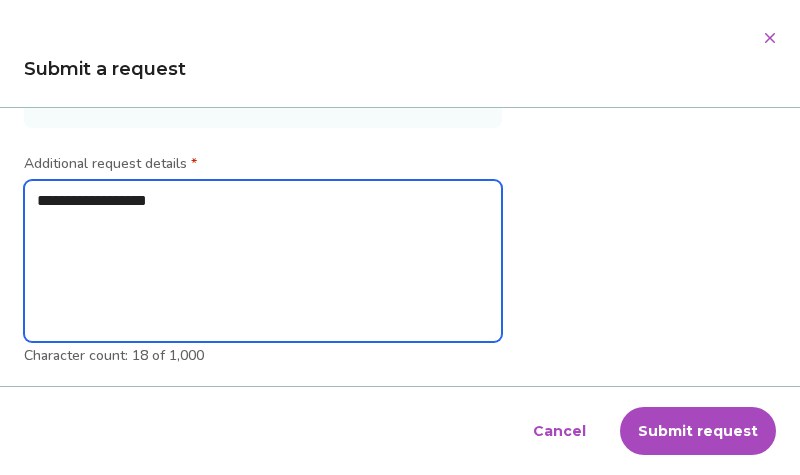 type on "**********" 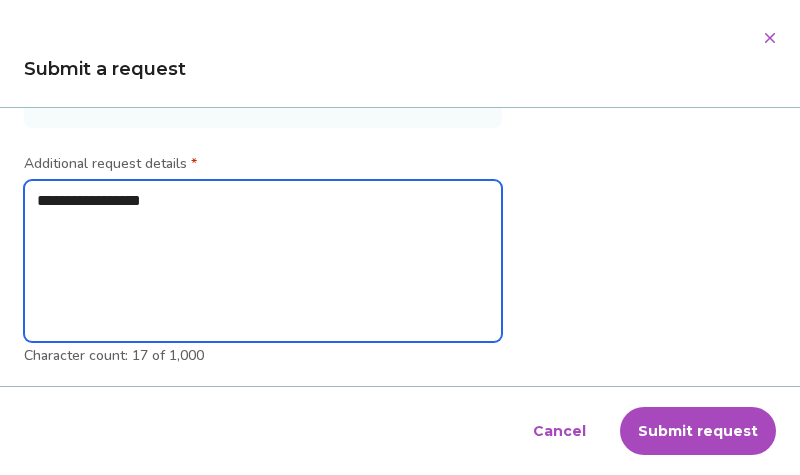 type on "**********" 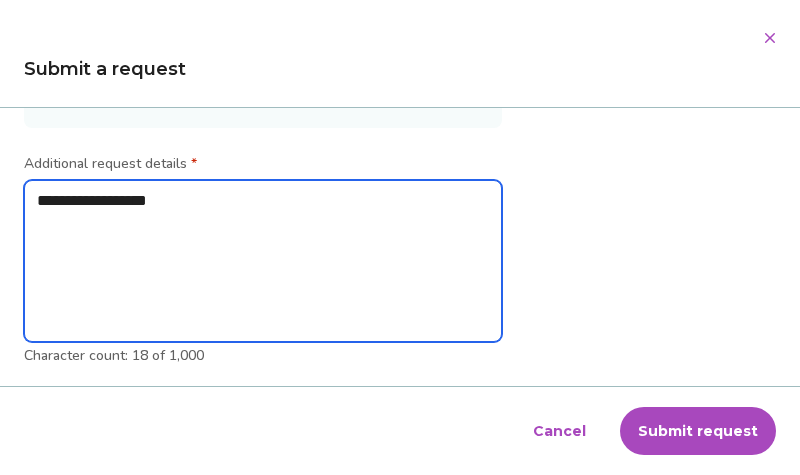 type on "**********" 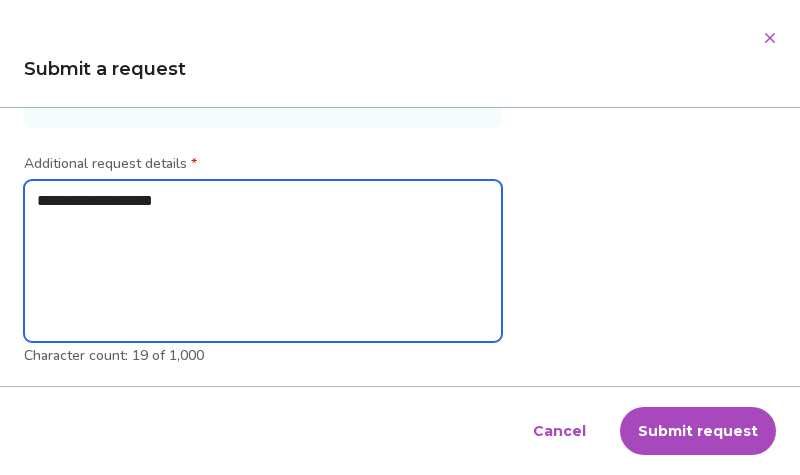 type on "**********" 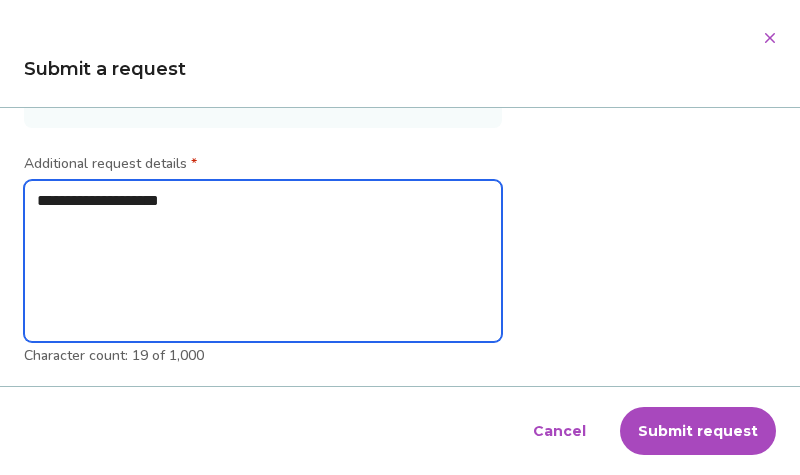 type on "*" 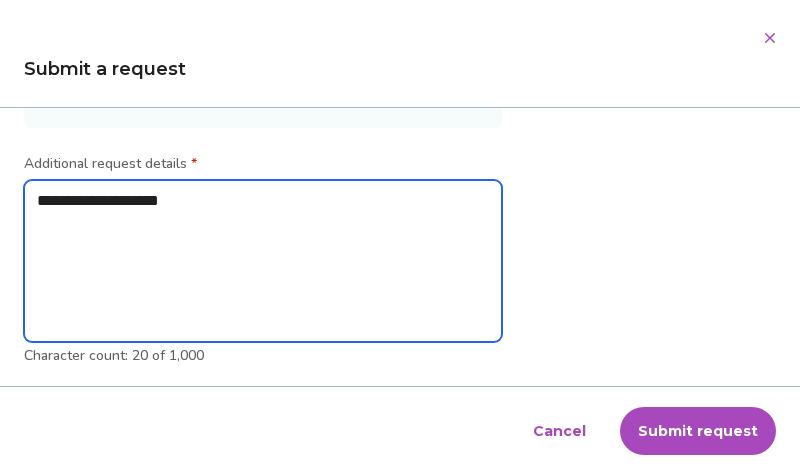 type on "**********" 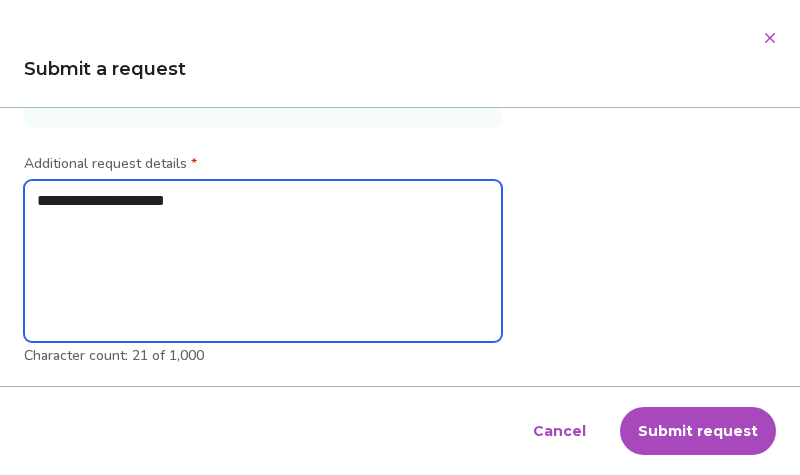 type on "**********" 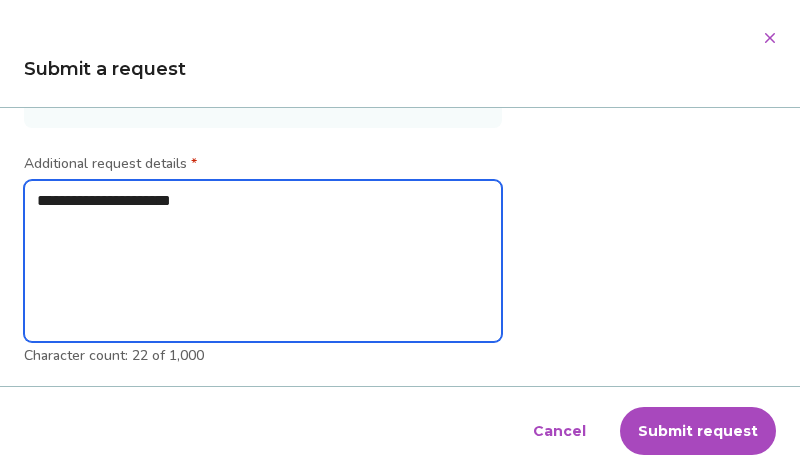 type on "**********" 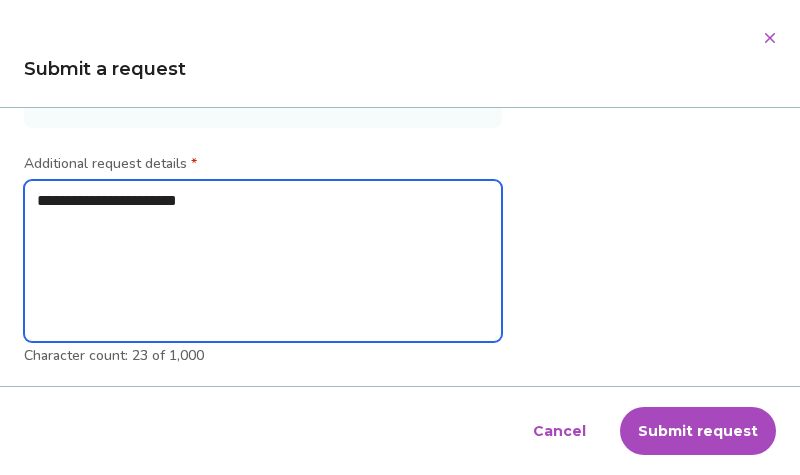 type on "**********" 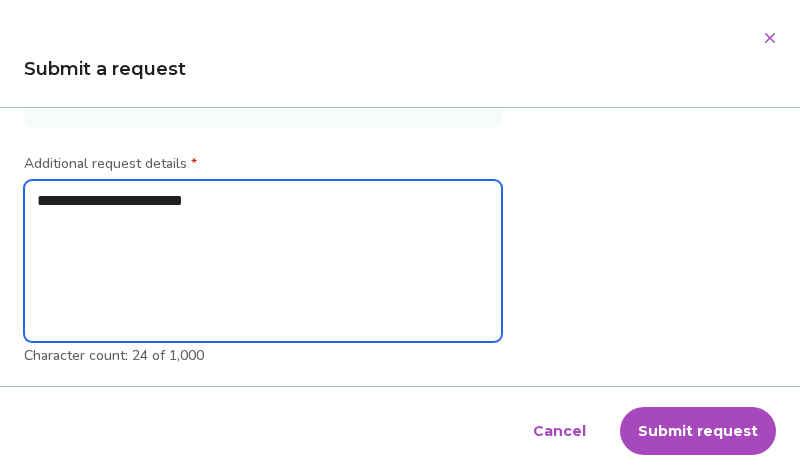 type on "**********" 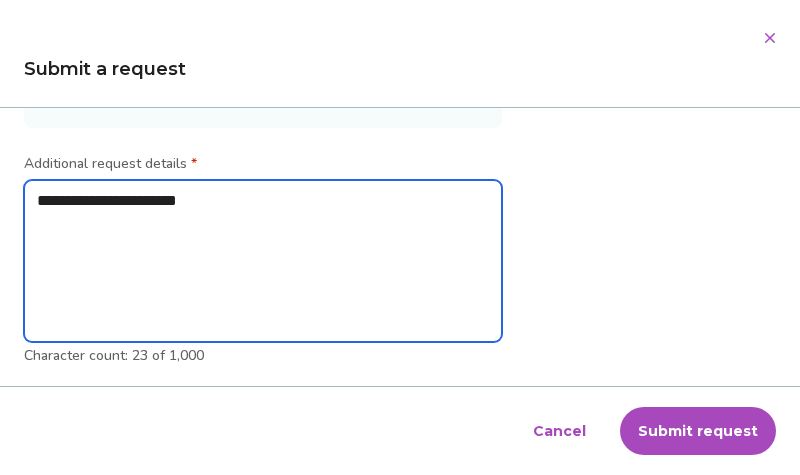 type on "**********" 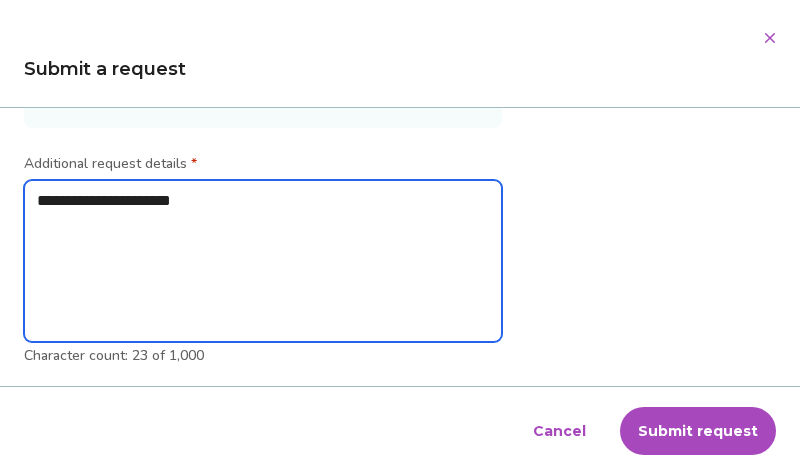 type on "**********" 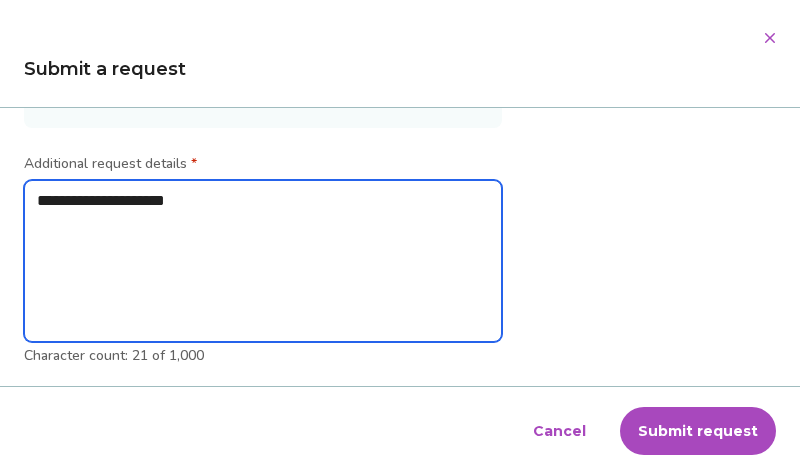type on "**********" 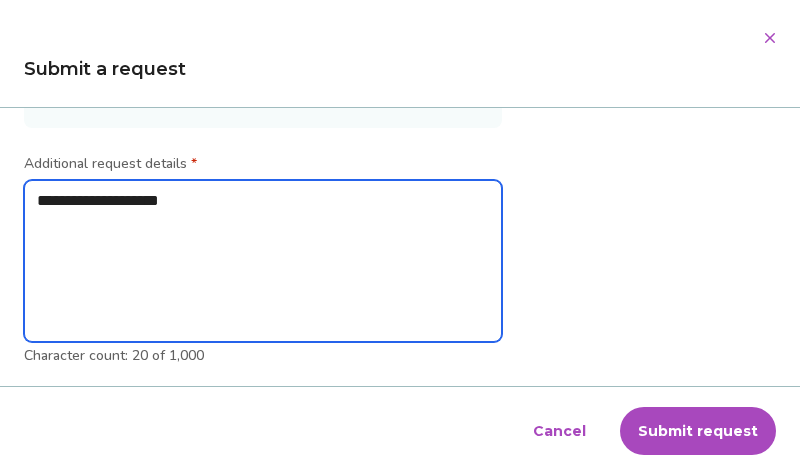 type on "**********" 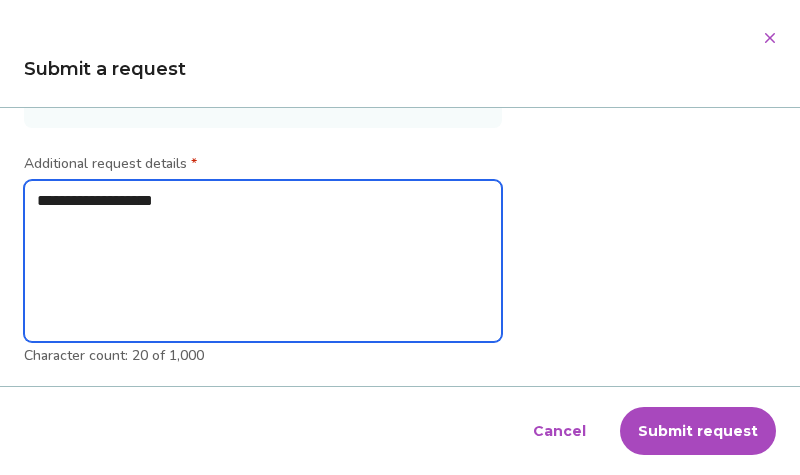 type on "**********" 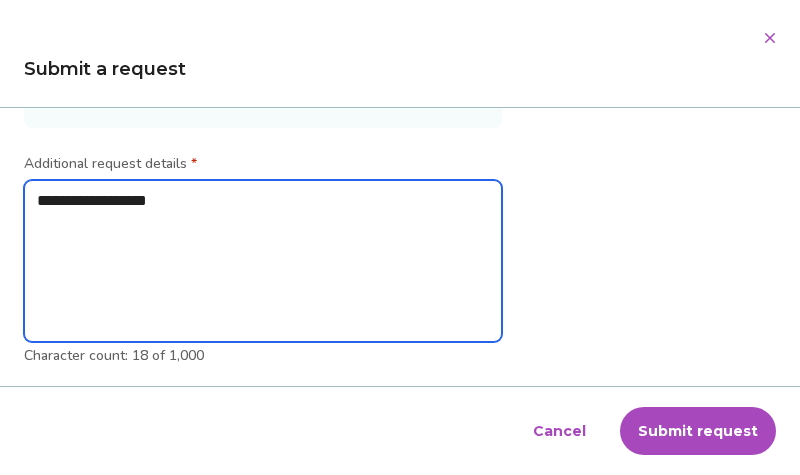 type on "**********" 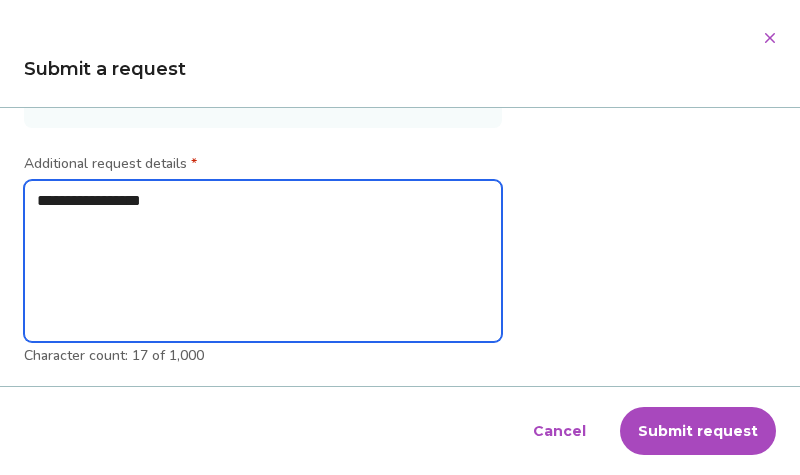 type on "**********" 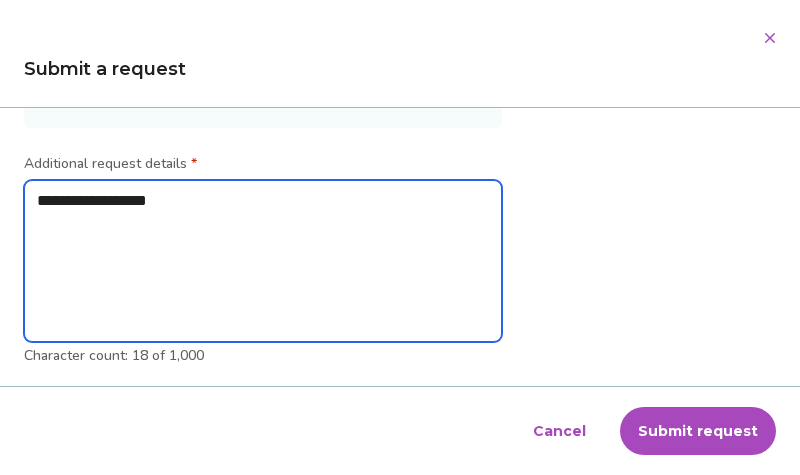 type on "**********" 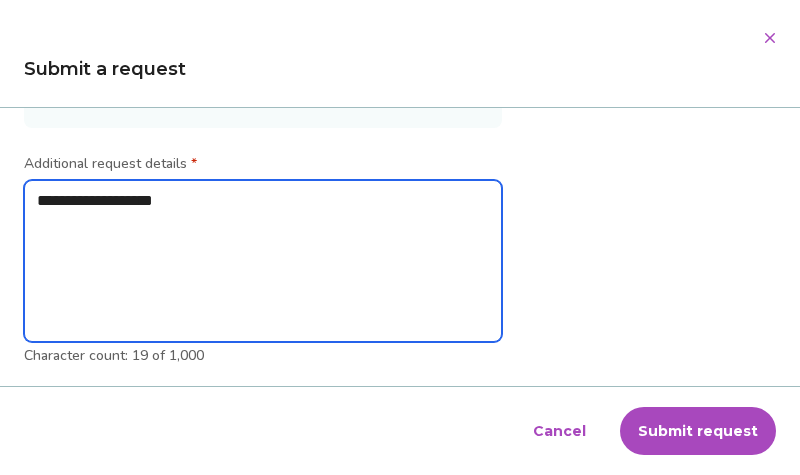 type on "**********" 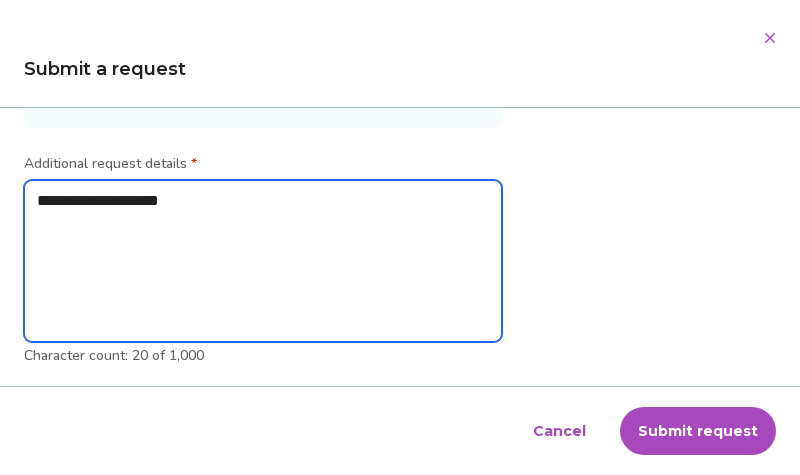 type on "**********" 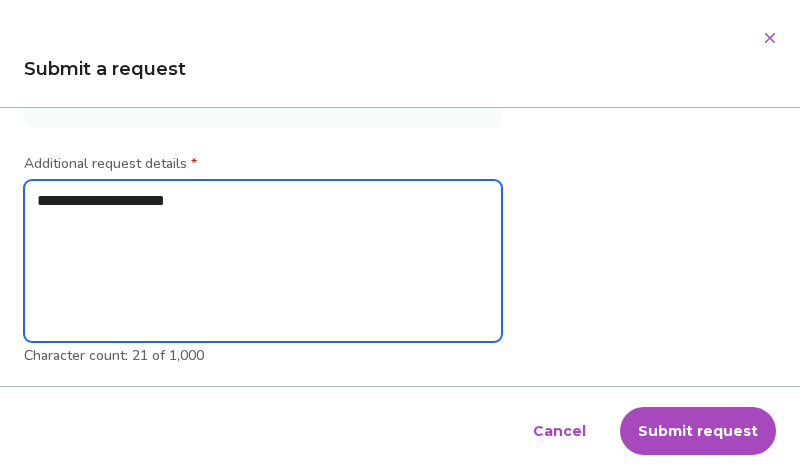 type on "**********" 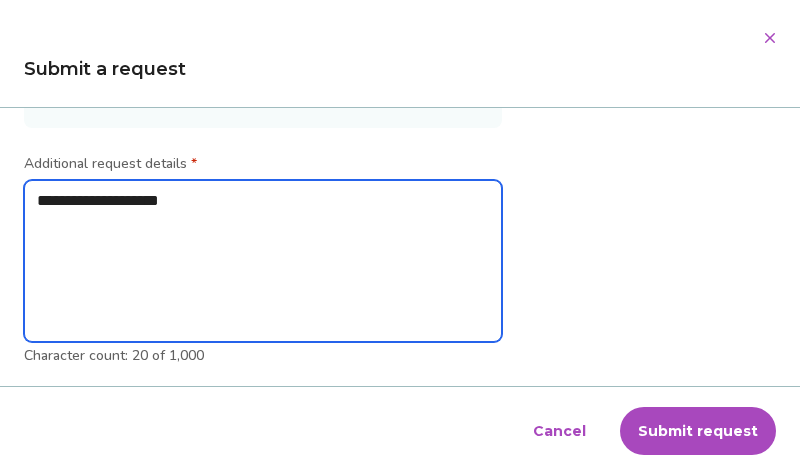 type on "**********" 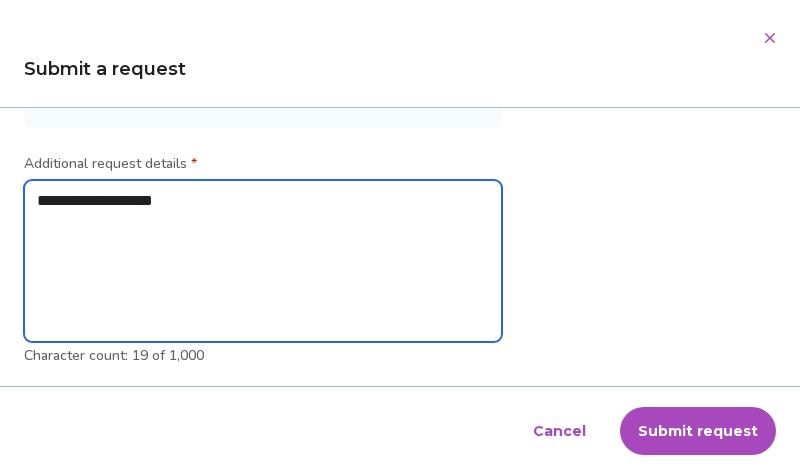 type on "**********" 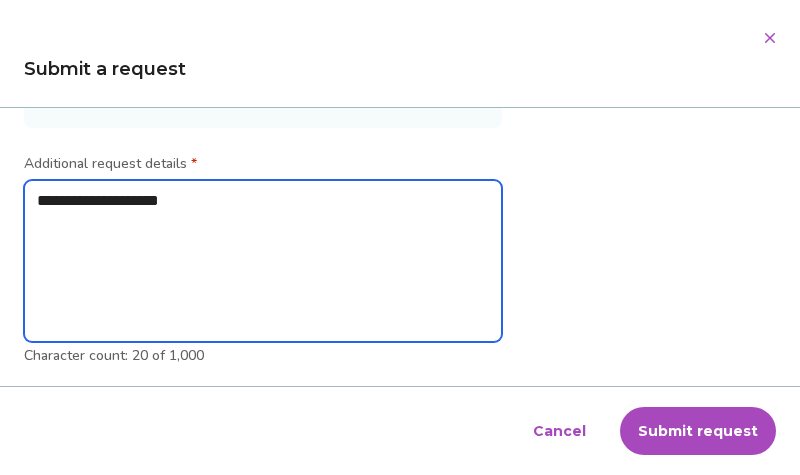 type on "**********" 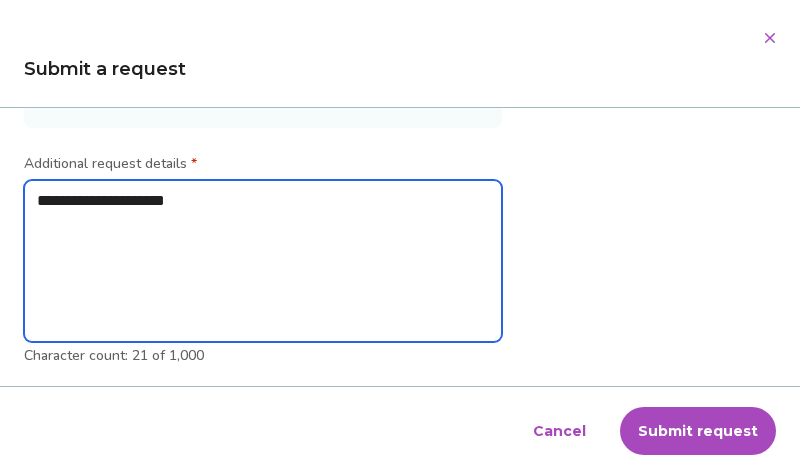 type on "**********" 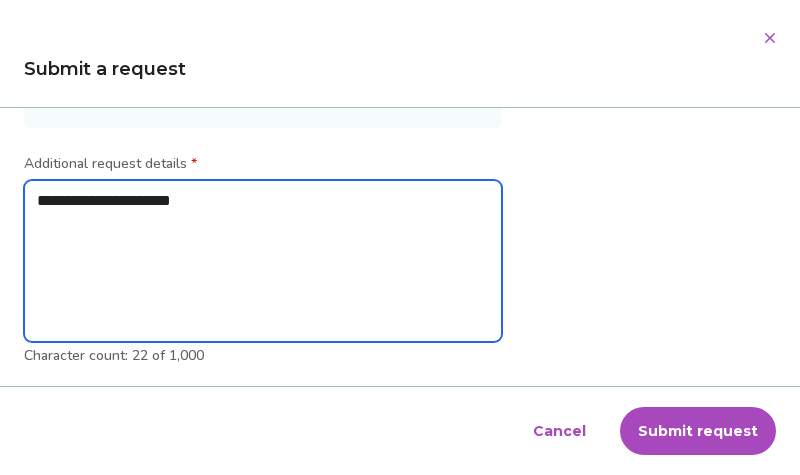 type on "**********" 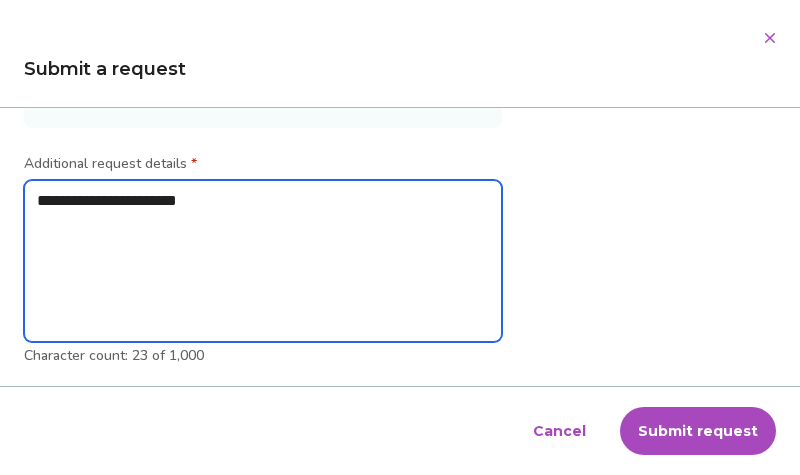 type on "**********" 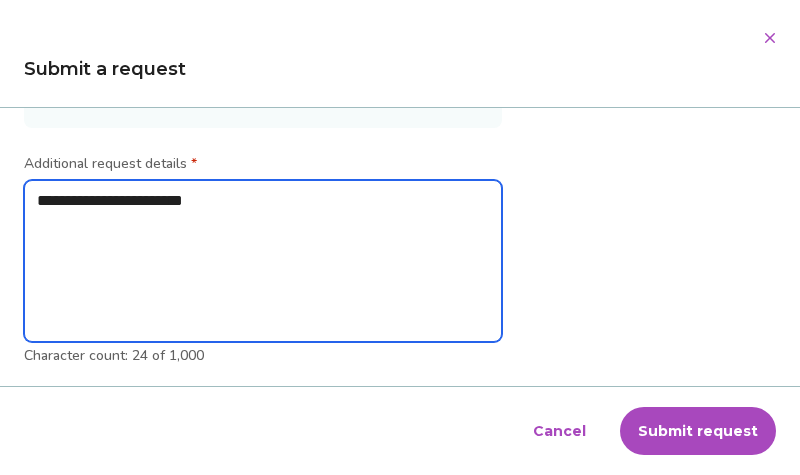 type on "**********" 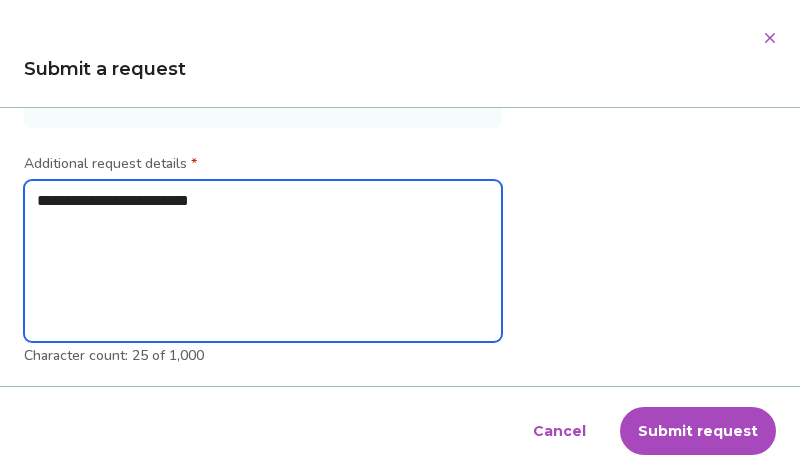 type on "**********" 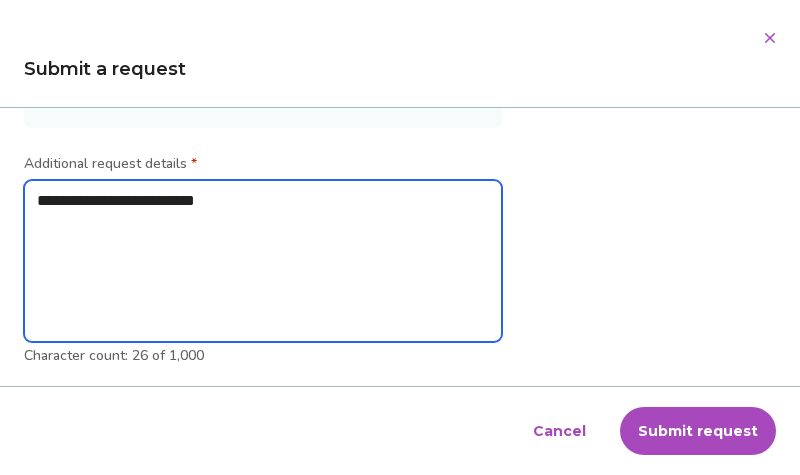 type on "**********" 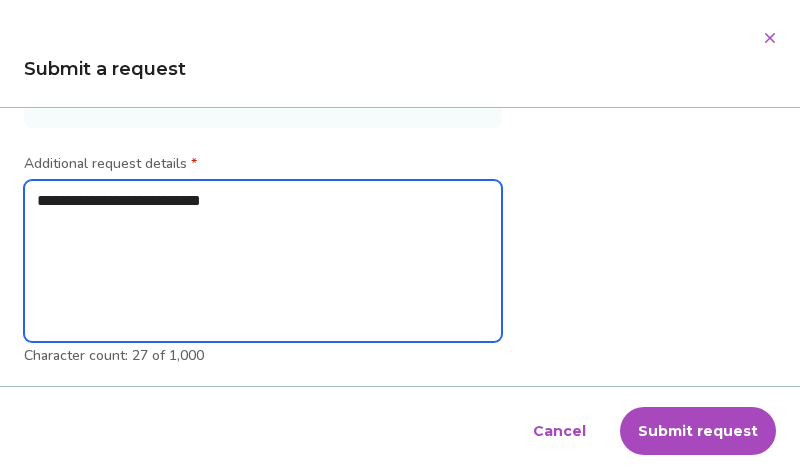 type on "**********" 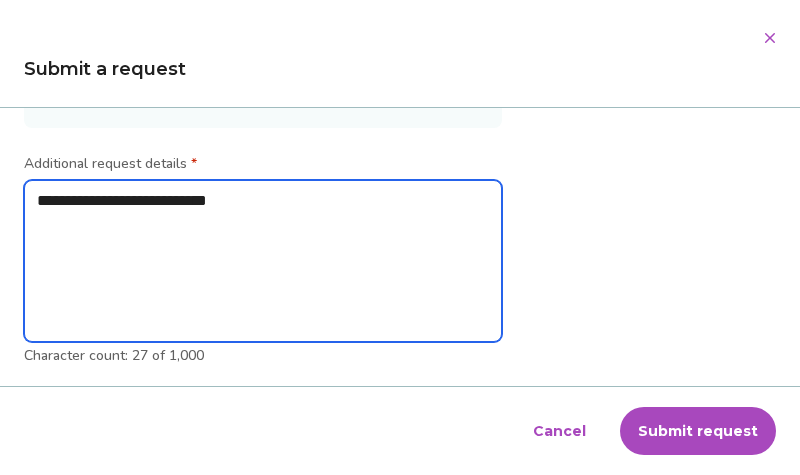 type on "*" 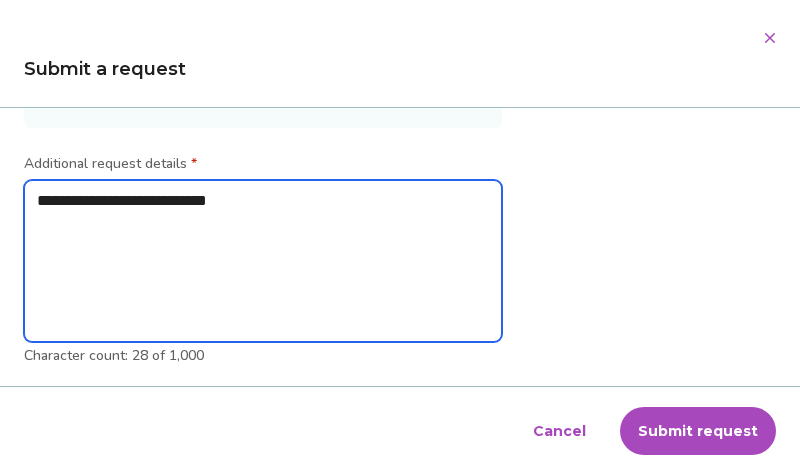 type on "**********" 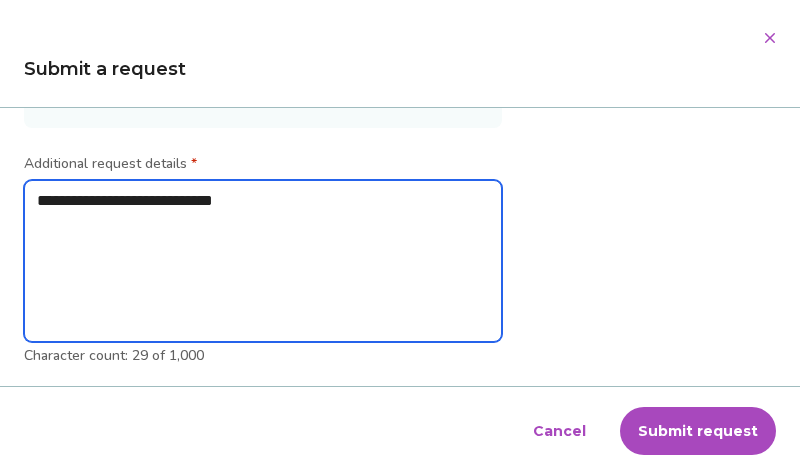 type on "**********" 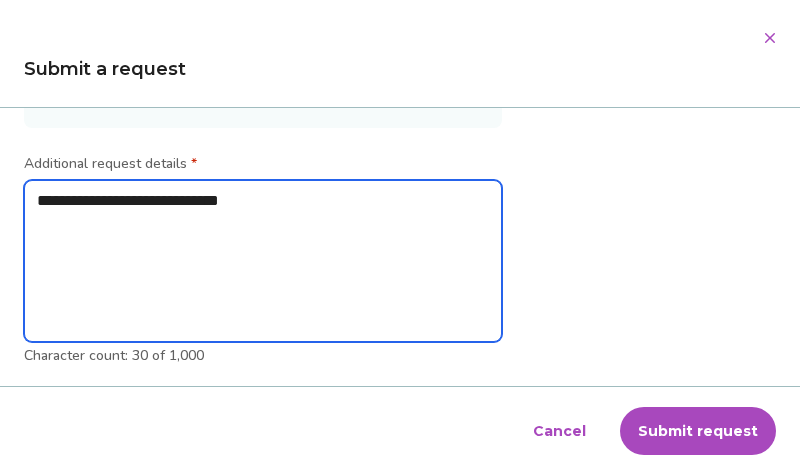 type on "**********" 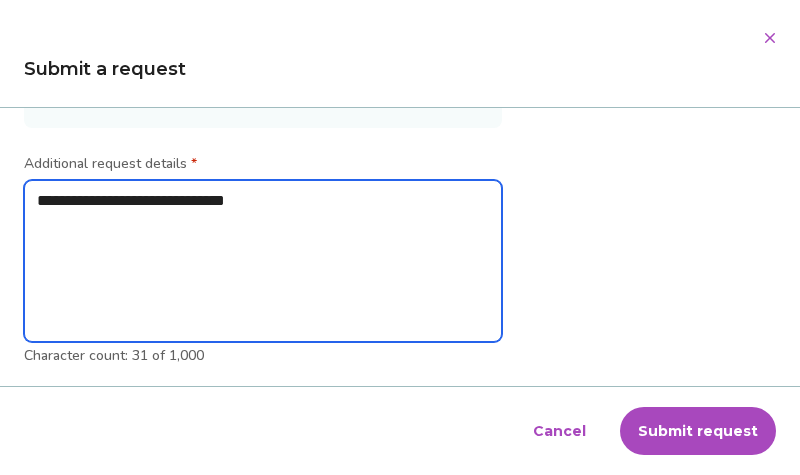 type on "**********" 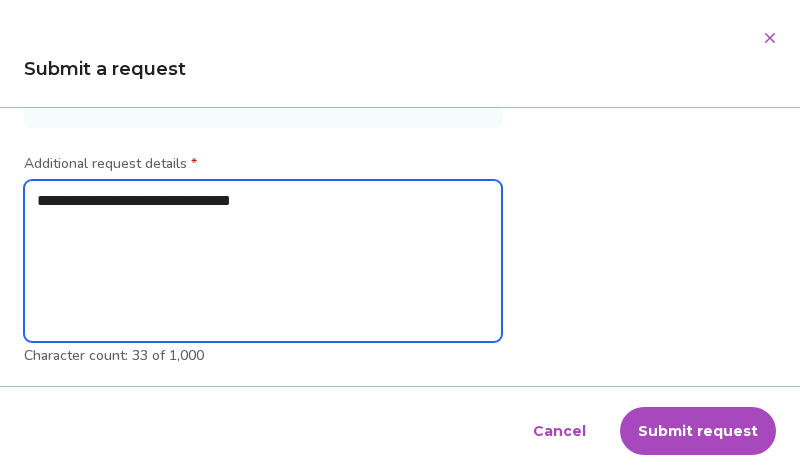 type on "**********" 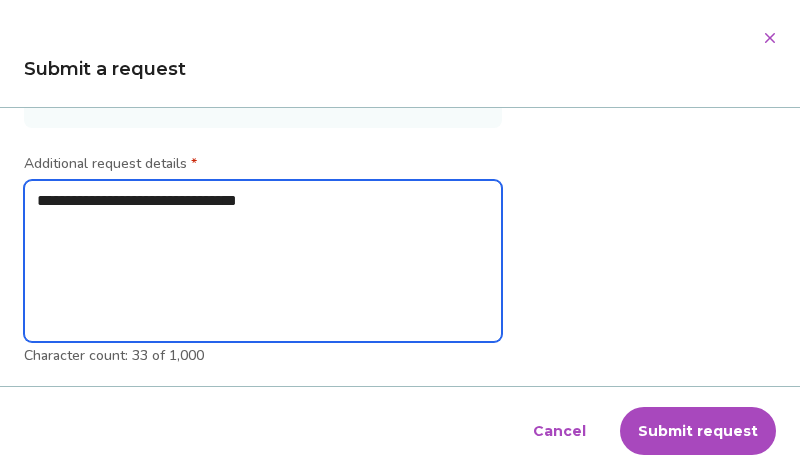 type on "**********" 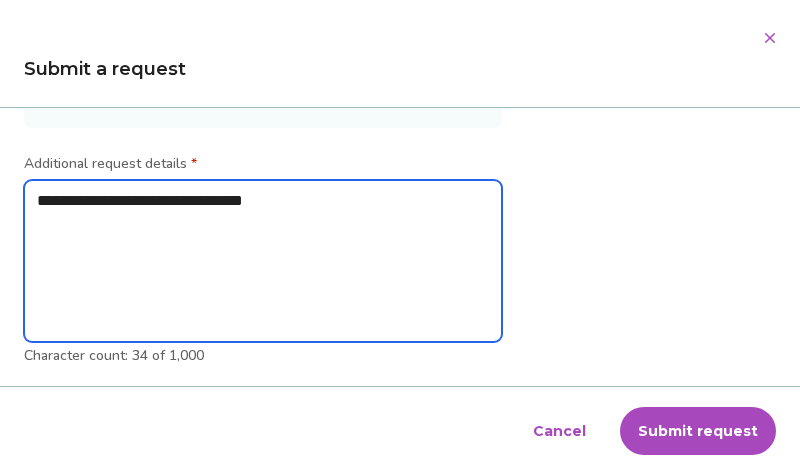 type on "**********" 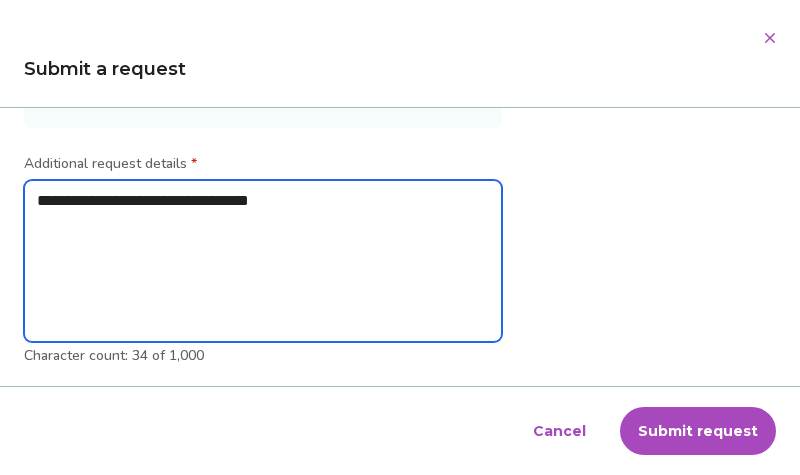type on "*" 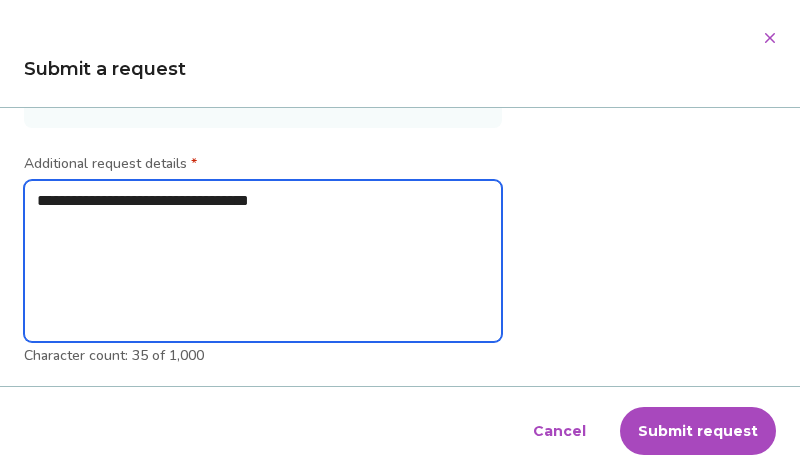 type on "**********" 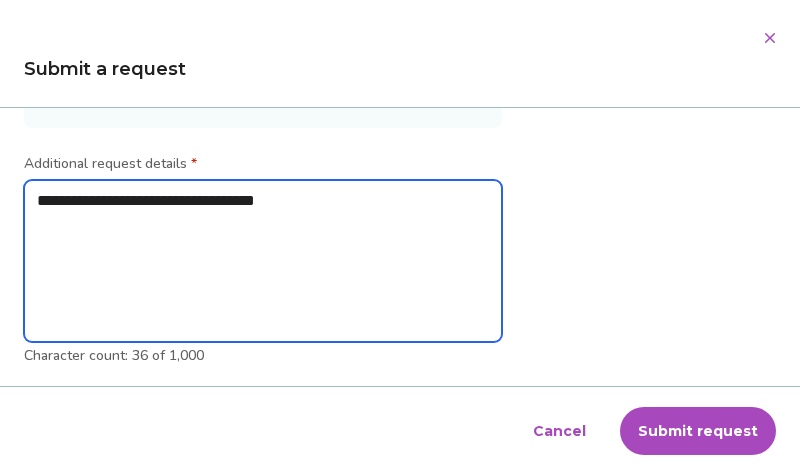 type on "**********" 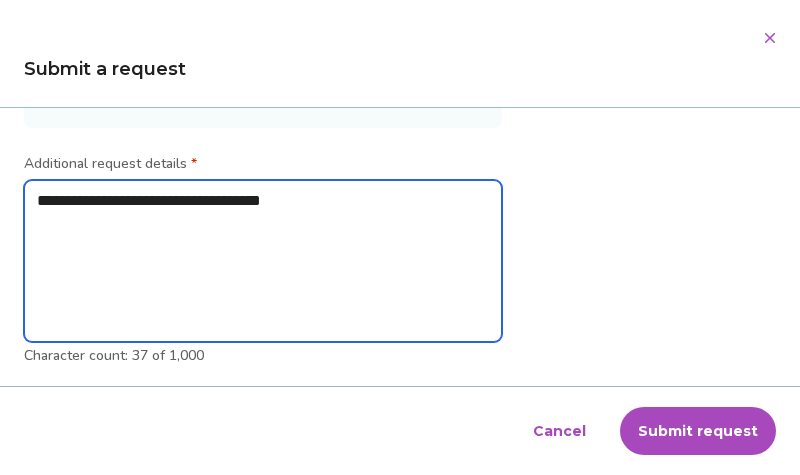 type on "**********" 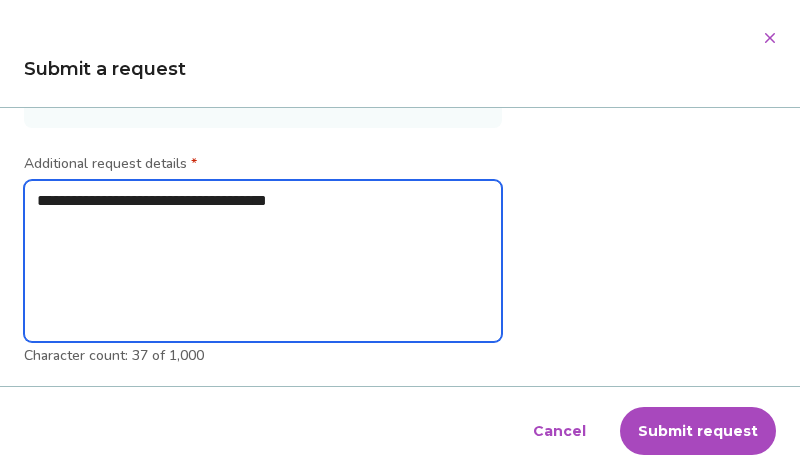 type on "*" 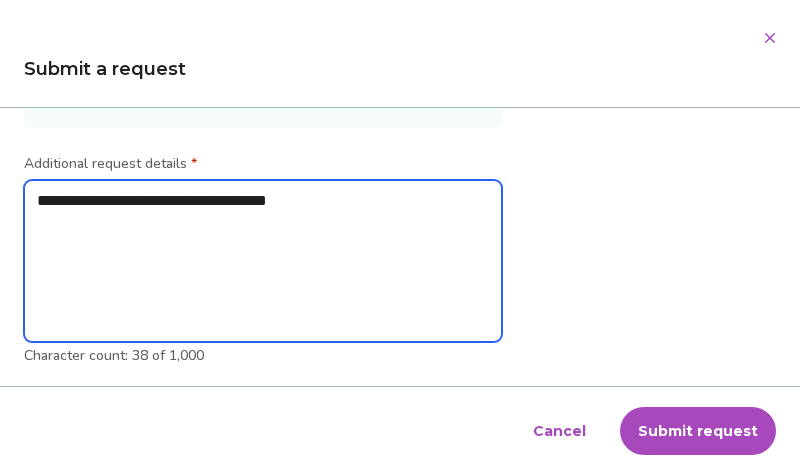 type on "**********" 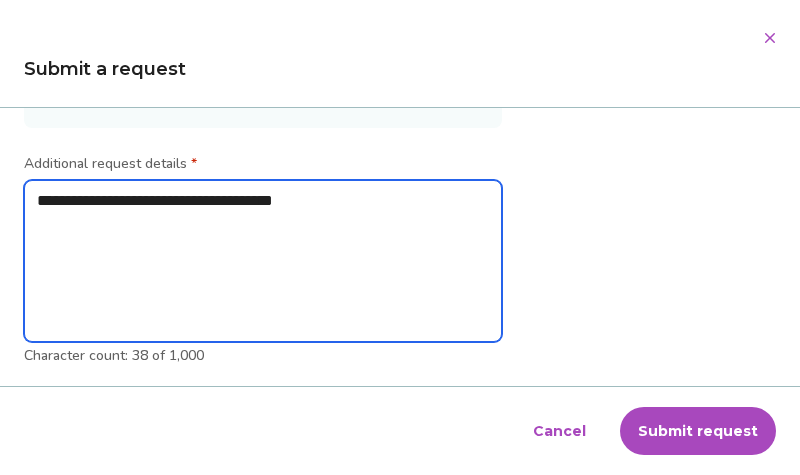 type on "**********" 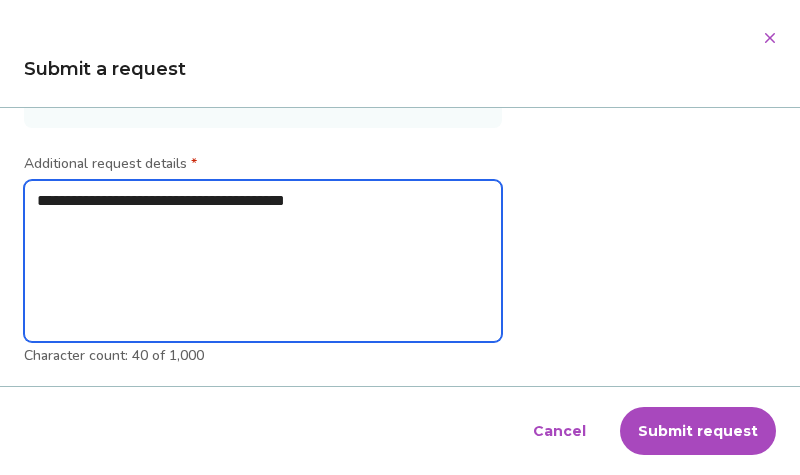 type on "**********" 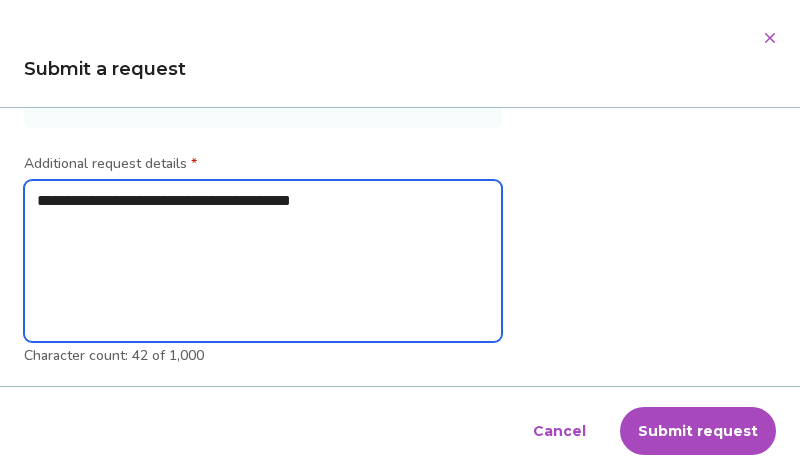 type on "**********" 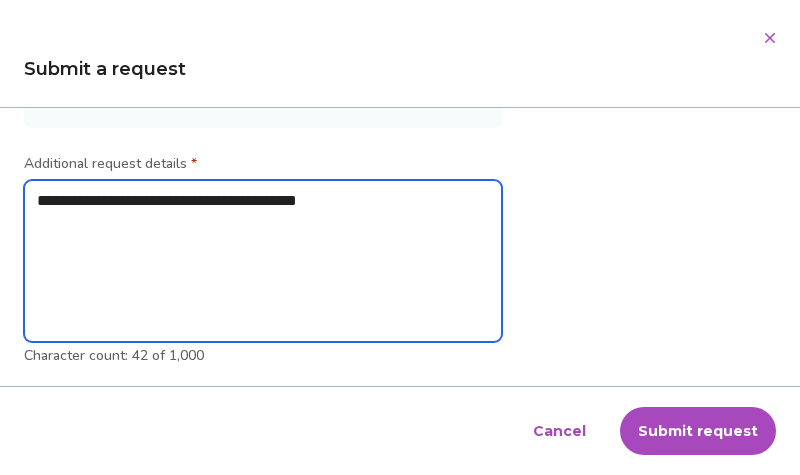 type on "**********" 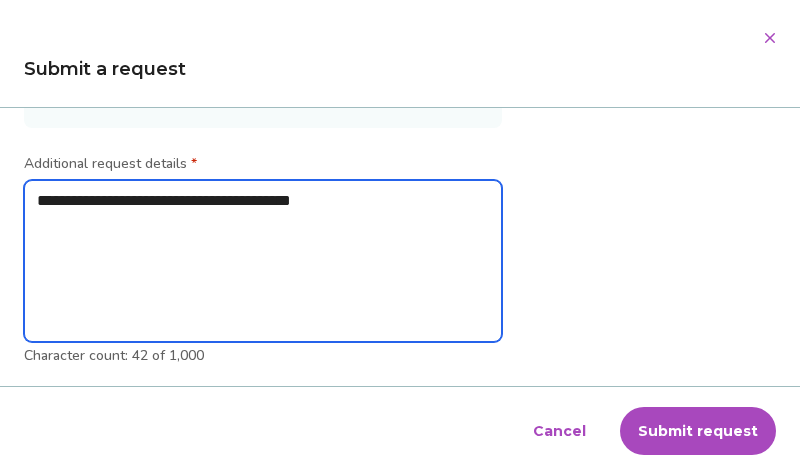 type on "**********" 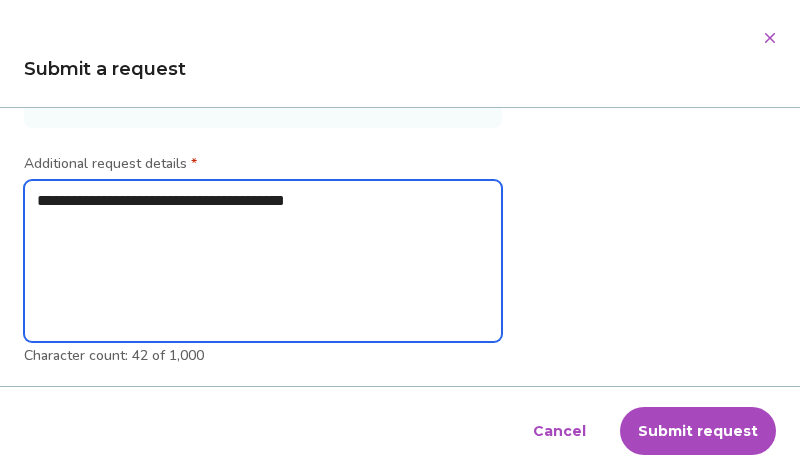 type on "*" 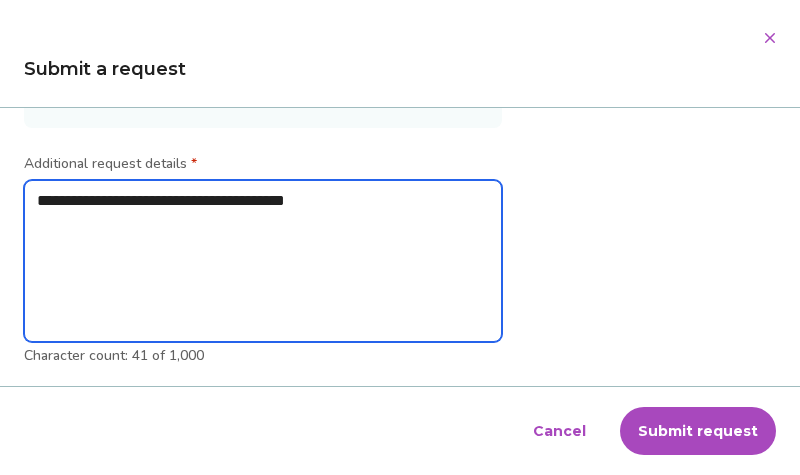 type on "**********" 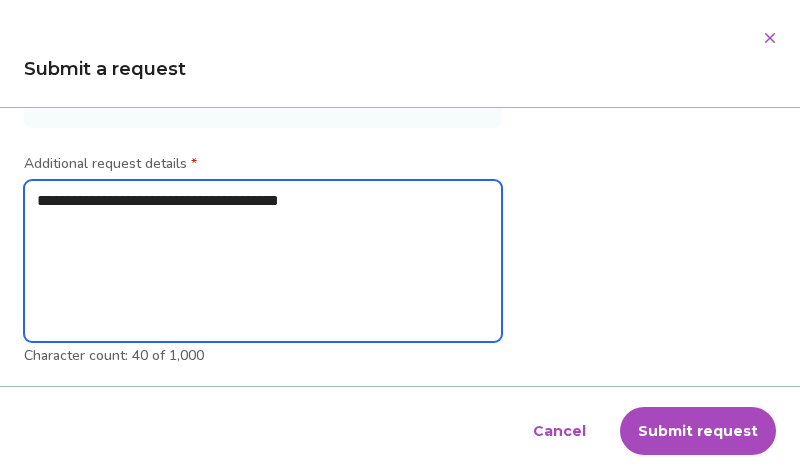 type on "**********" 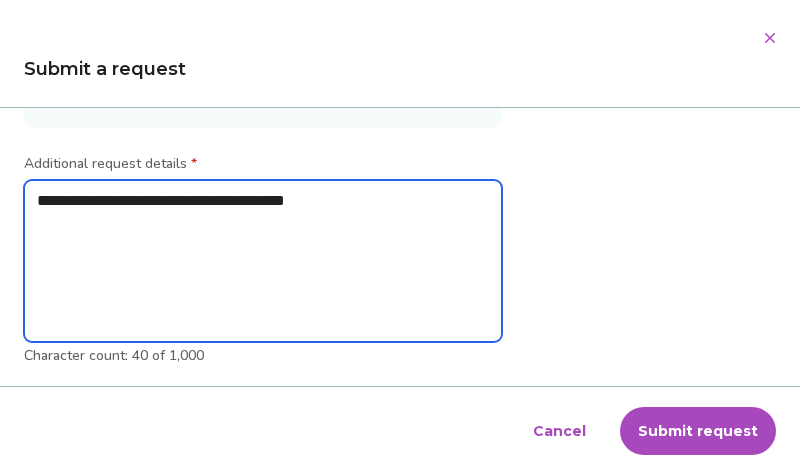 type on "**********" 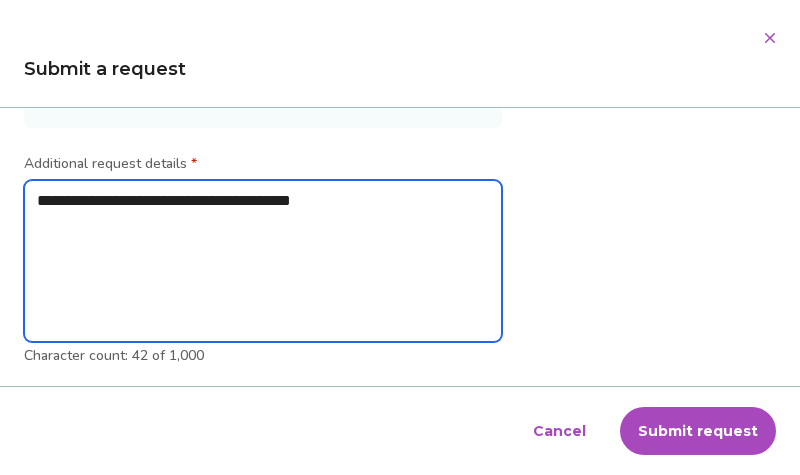 type on "**********" 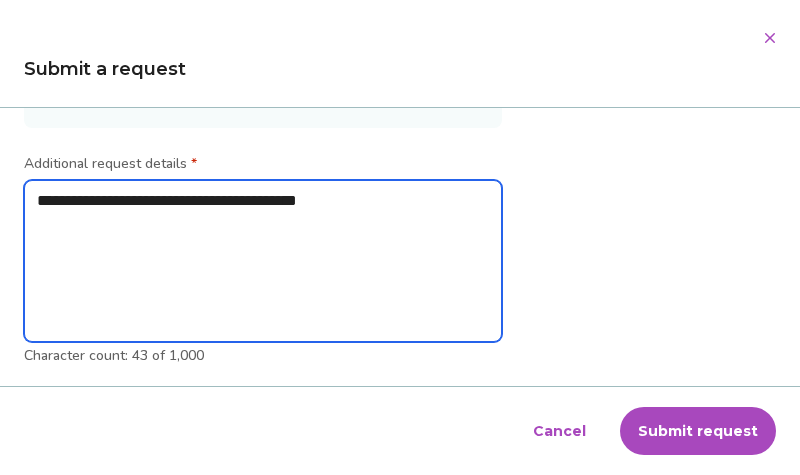 type on "**********" 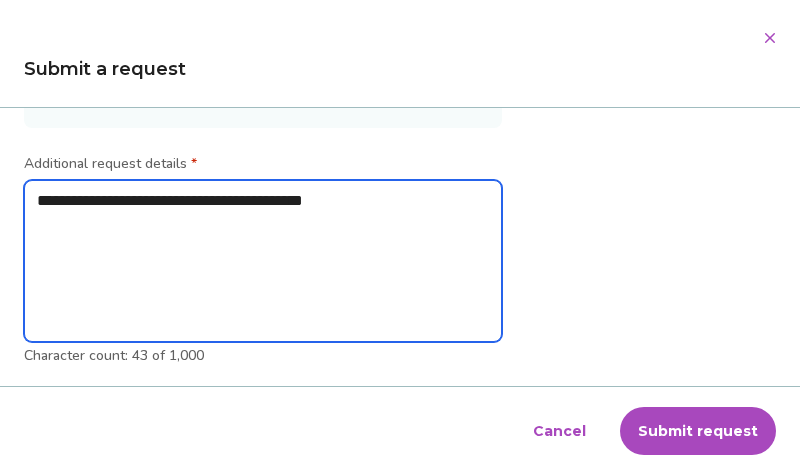 type on "*" 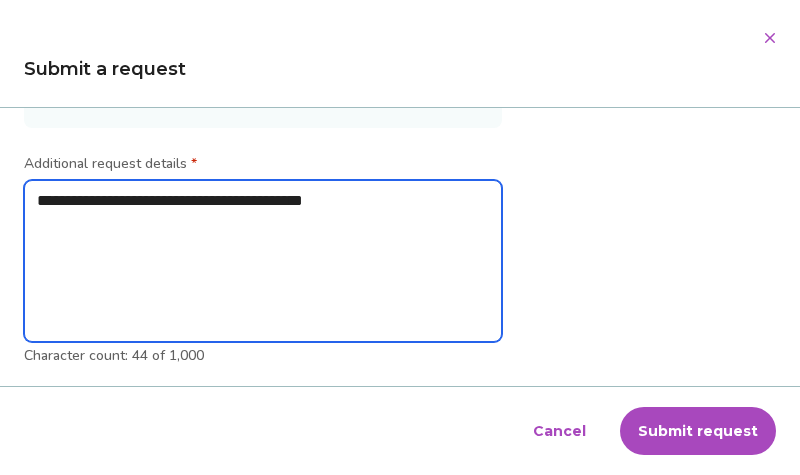 type on "**********" 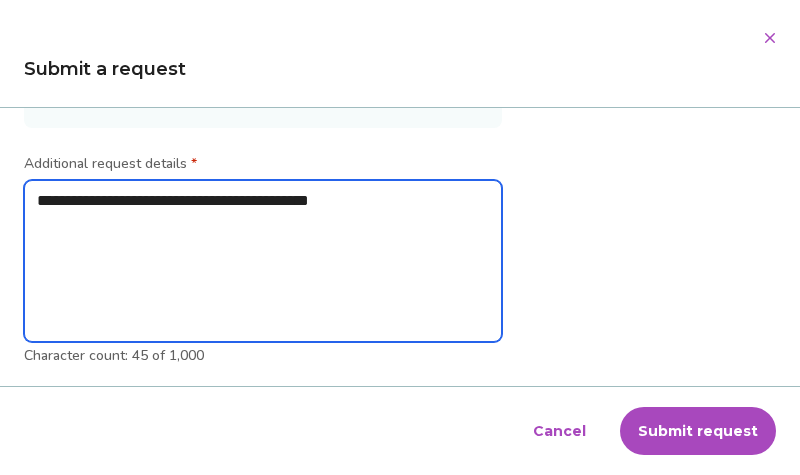 type on "**********" 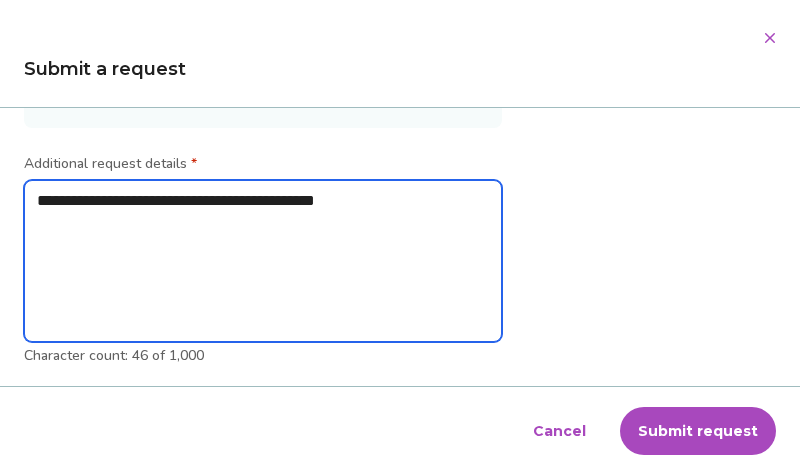 type on "**********" 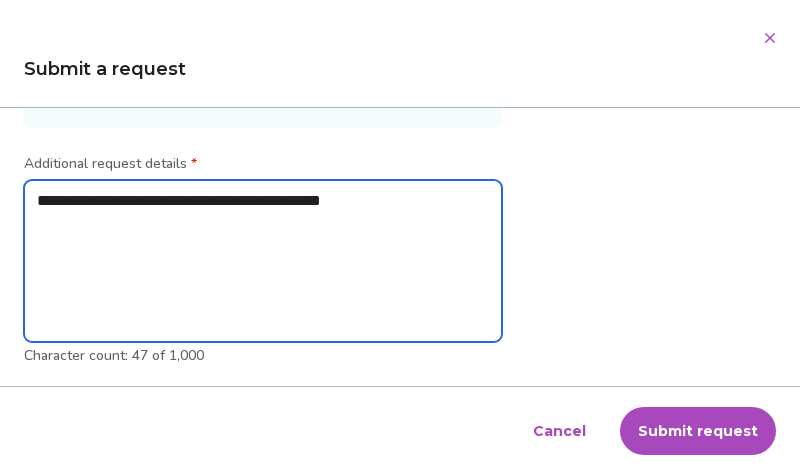 type on "**********" 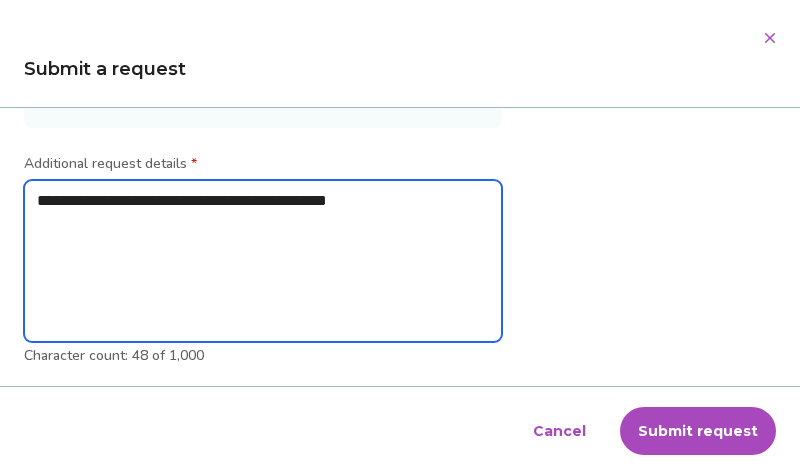 type on "**********" 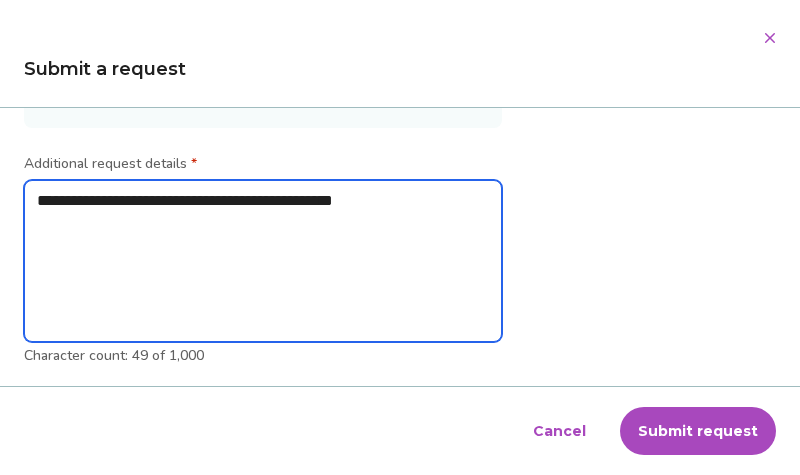 type on "**********" 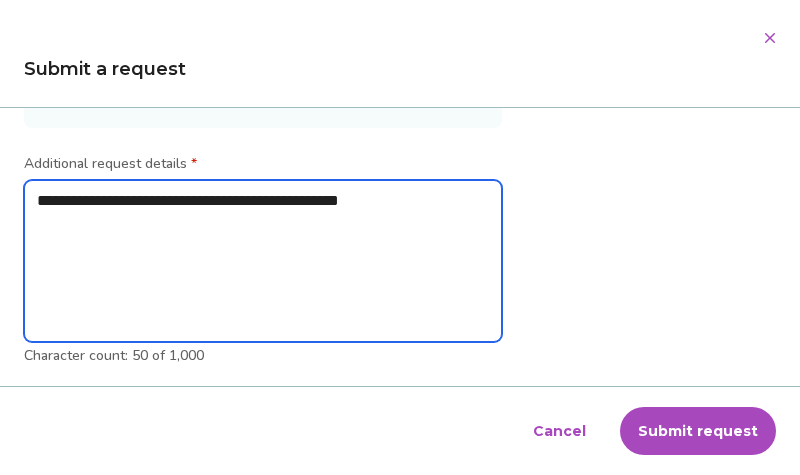 type on "**********" 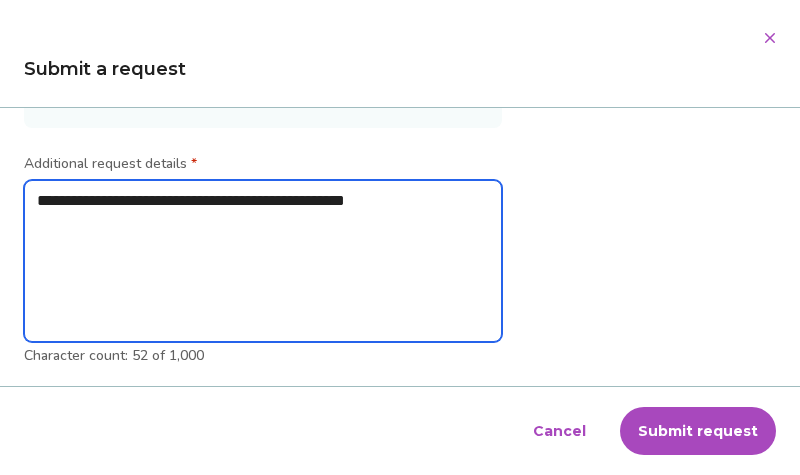 type on "**********" 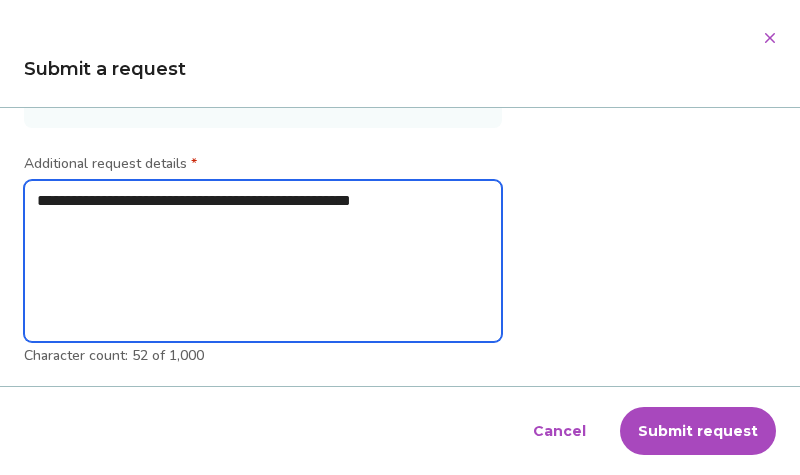 type on "**********" 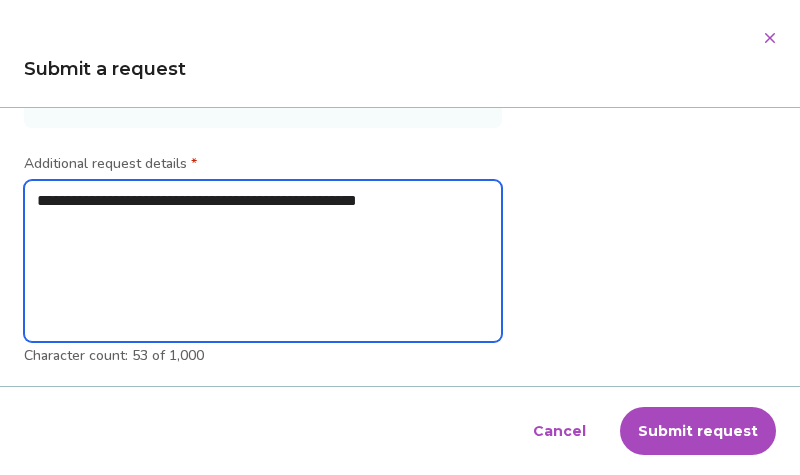 type on "**********" 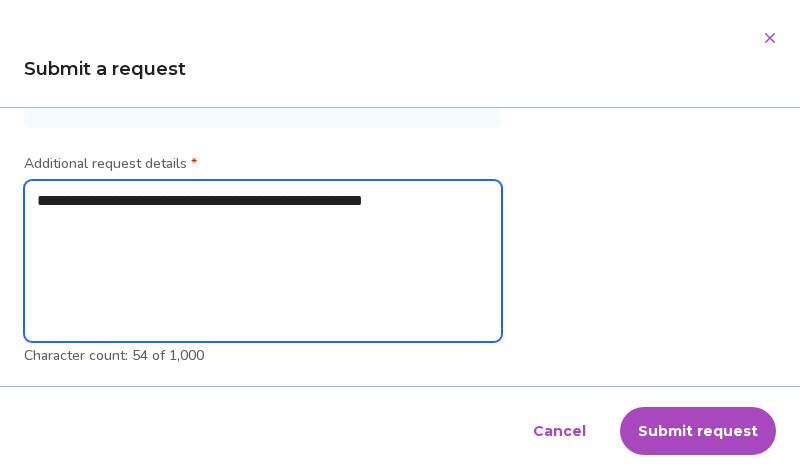 type on "**********" 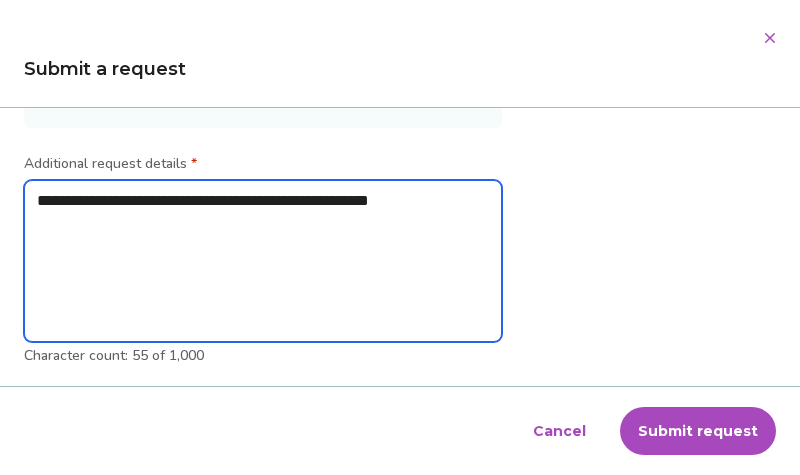 type on "**********" 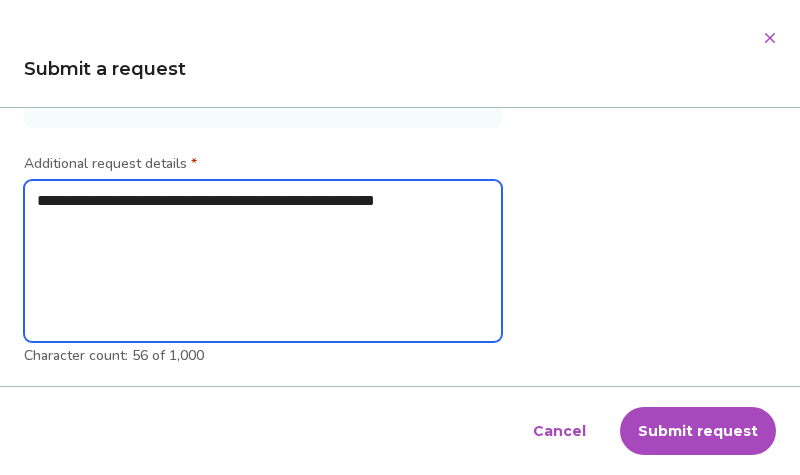type on "**********" 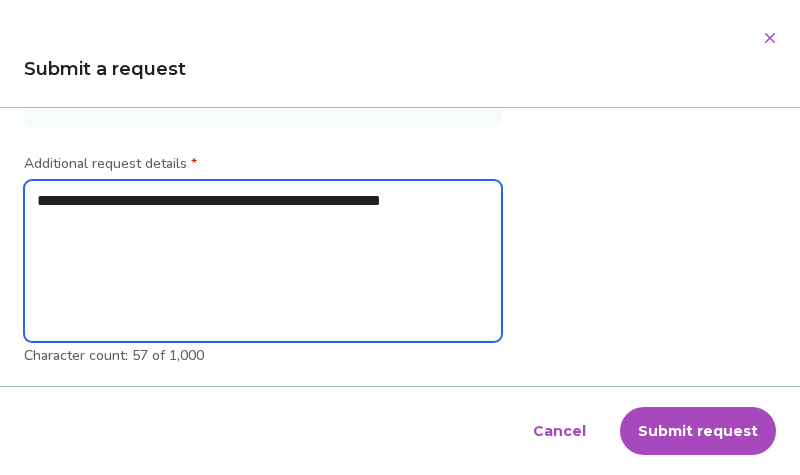 type on "**********" 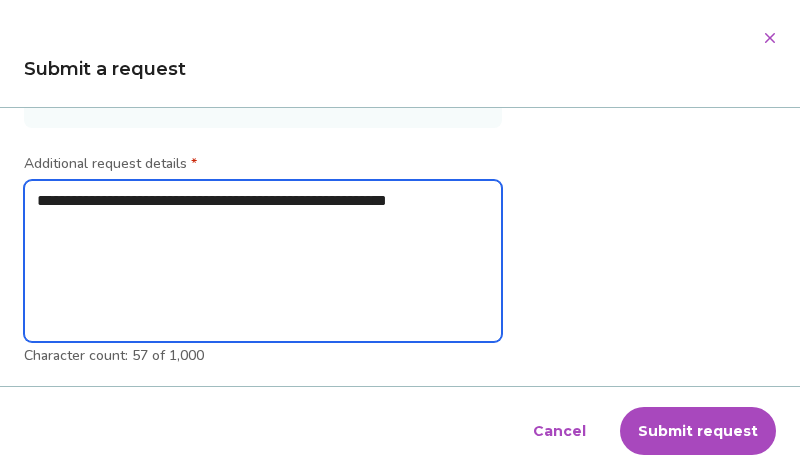 type on "**********" 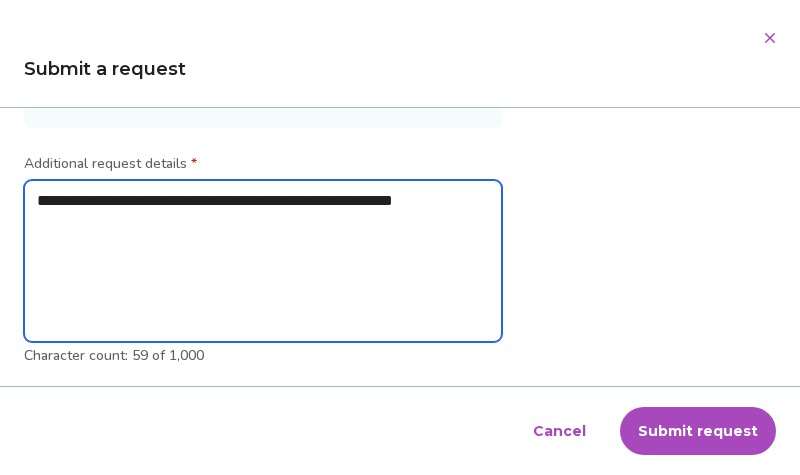 type on "**********" 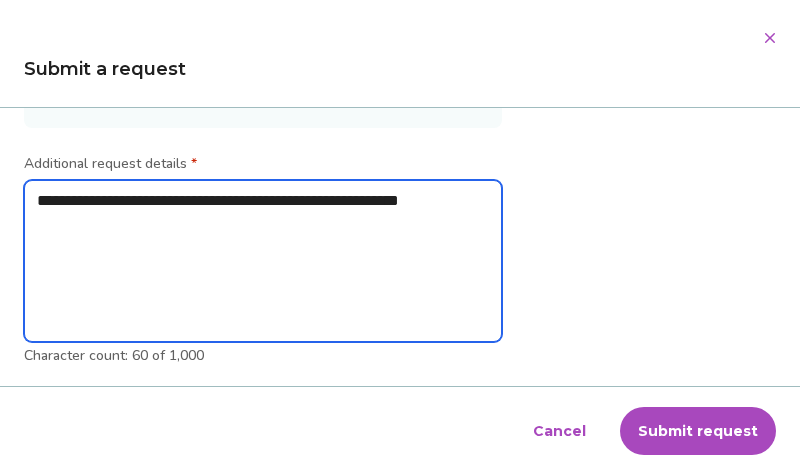 type on "**********" 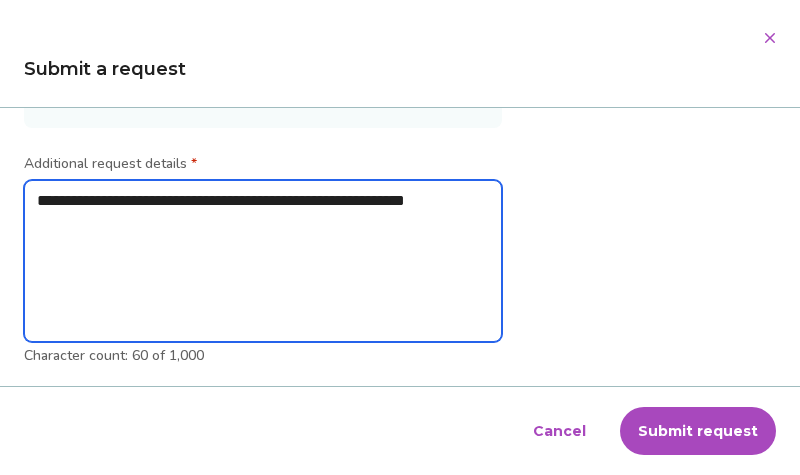 type on "*" 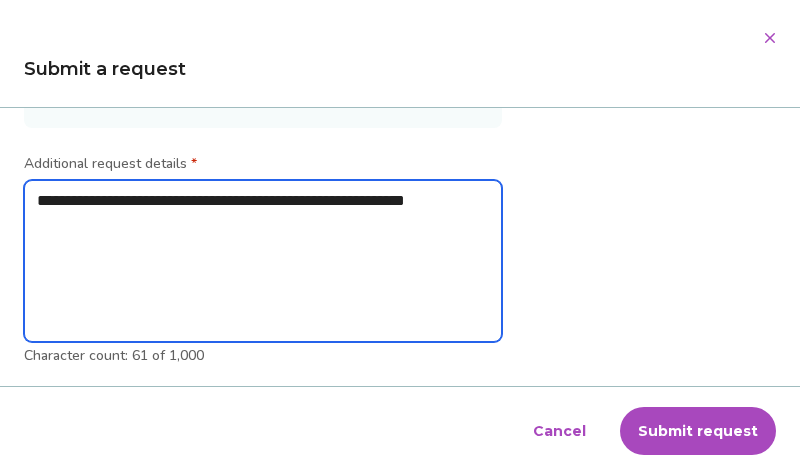type on "**********" 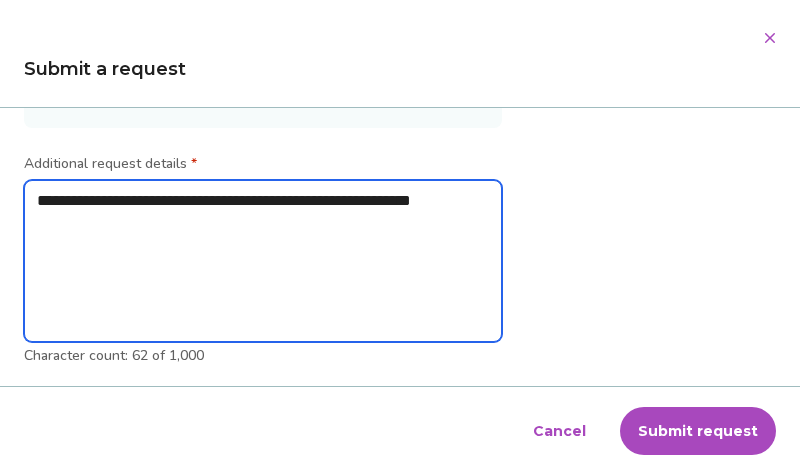 type on "**********" 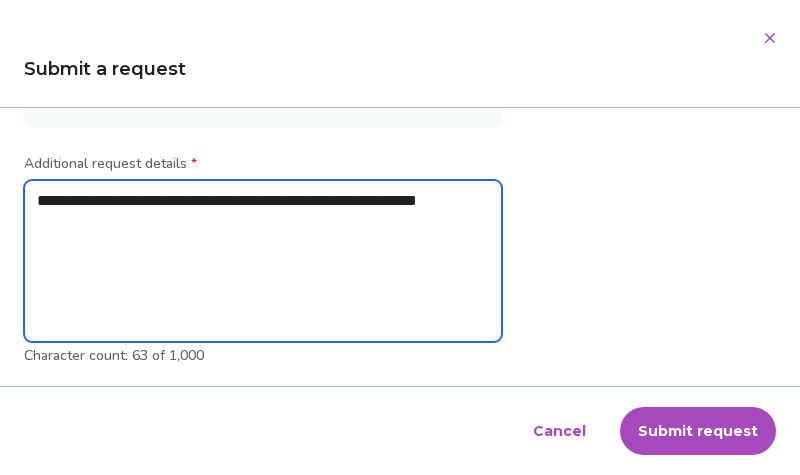 type on "**********" 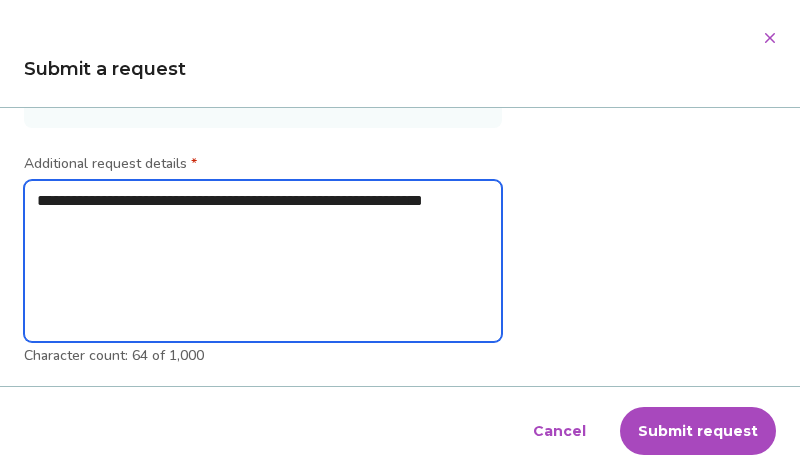 type 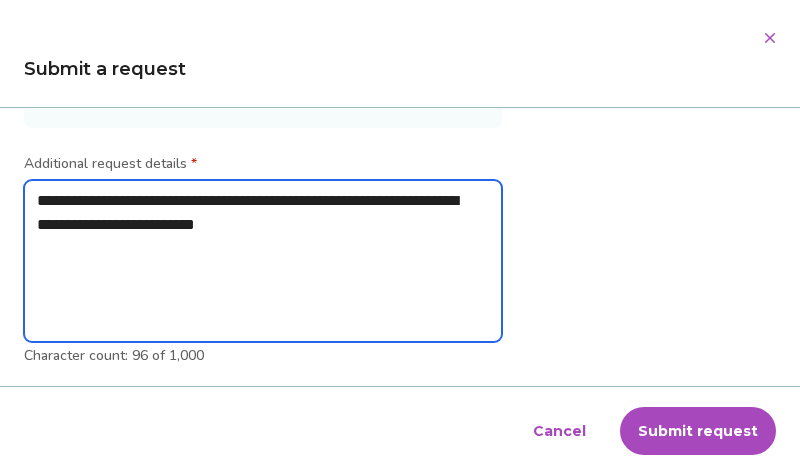 drag, startPoint x: 363, startPoint y: 228, endPoint x: 288, endPoint y: 226, distance: 75.026665 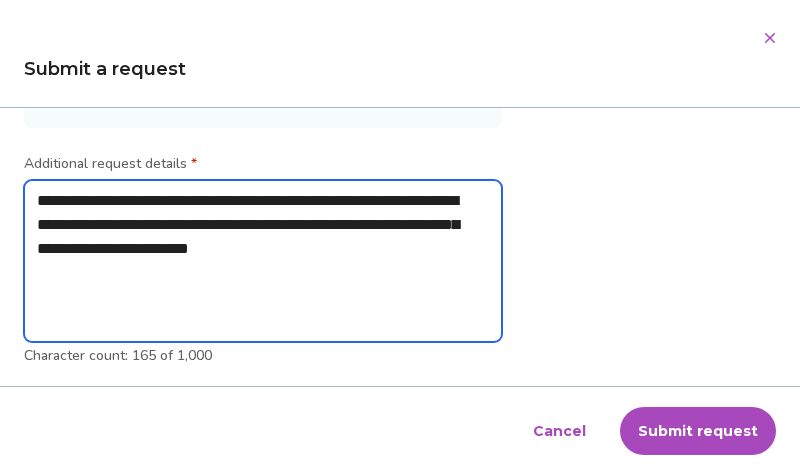click on "**********" at bounding box center [263, 261] 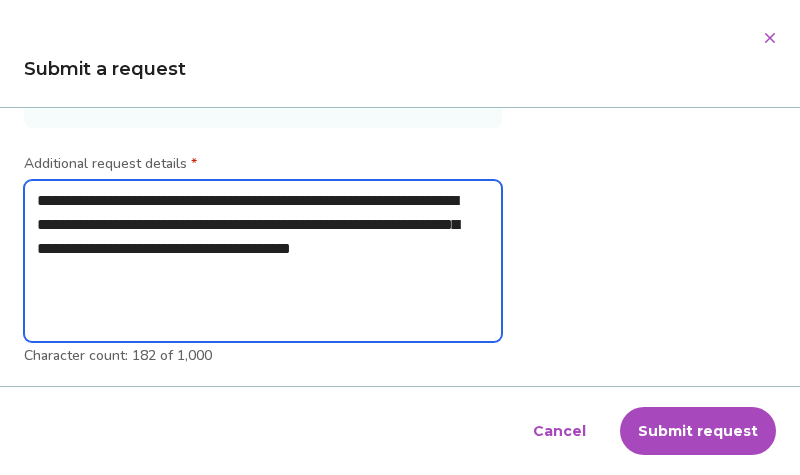 click on "**********" at bounding box center [263, 261] 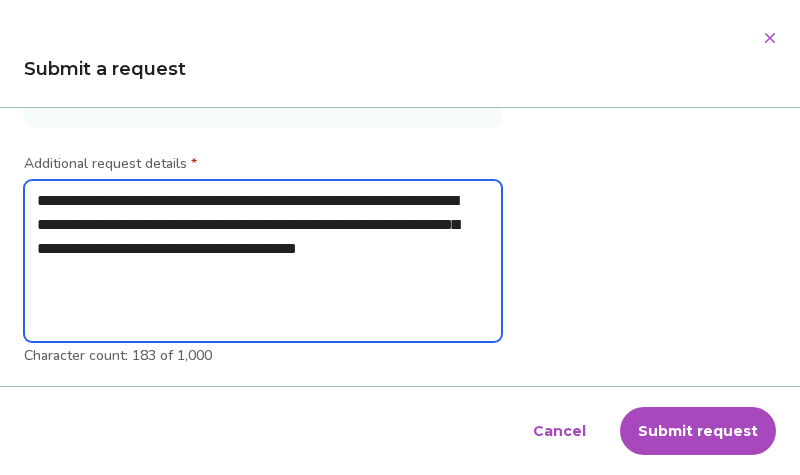 click on "**********" at bounding box center (263, 261) 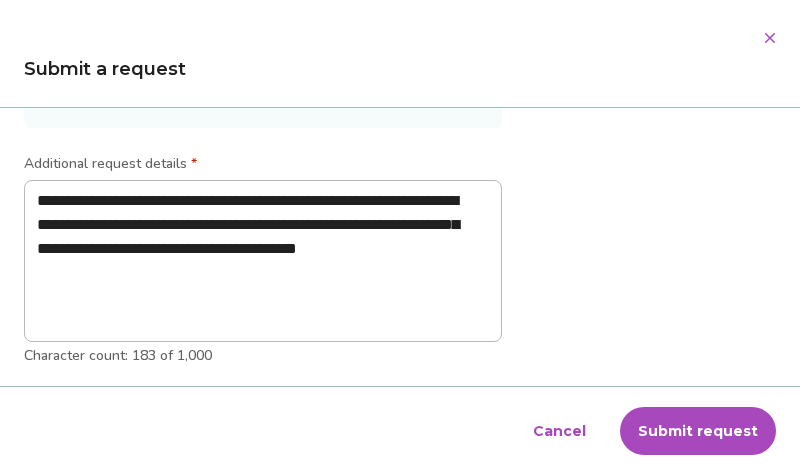 click on "Submit request" at bounding box center (698, 431) 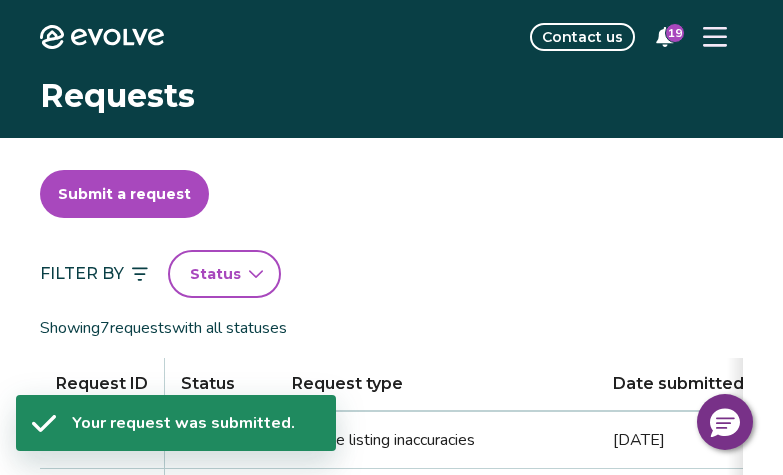 click on "Submit a request" at bounding box center [124, 194] 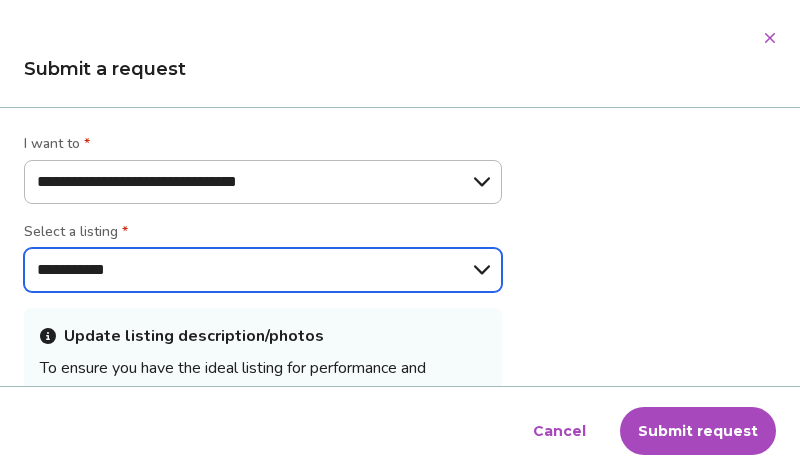 click on "**********" at bounding box center (263, 270) 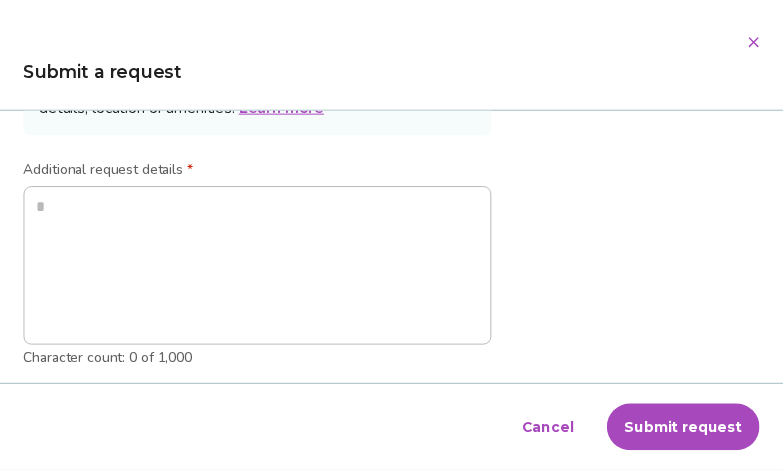 scroll, scrollTop: 340, scrollLeft: 0, axis: vertical 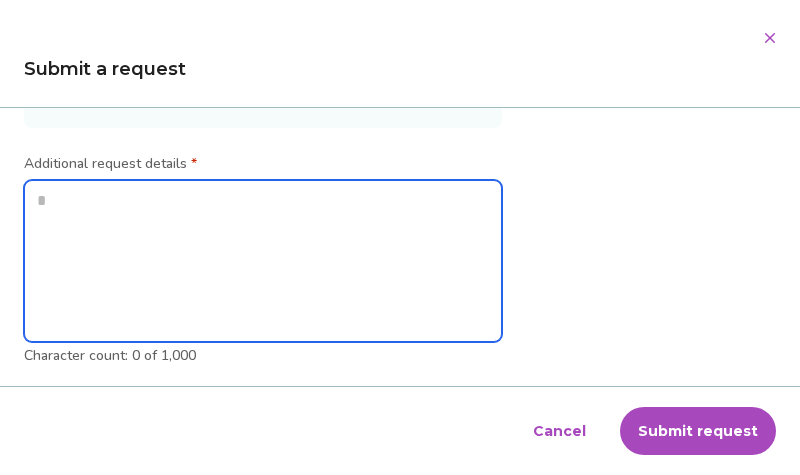 click at bounding box center (263, 261) 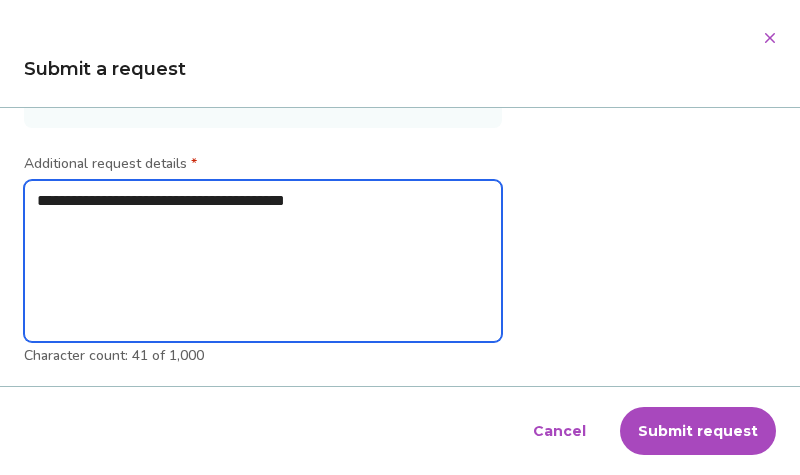 click on "**********" at bounding box center [263, 261] 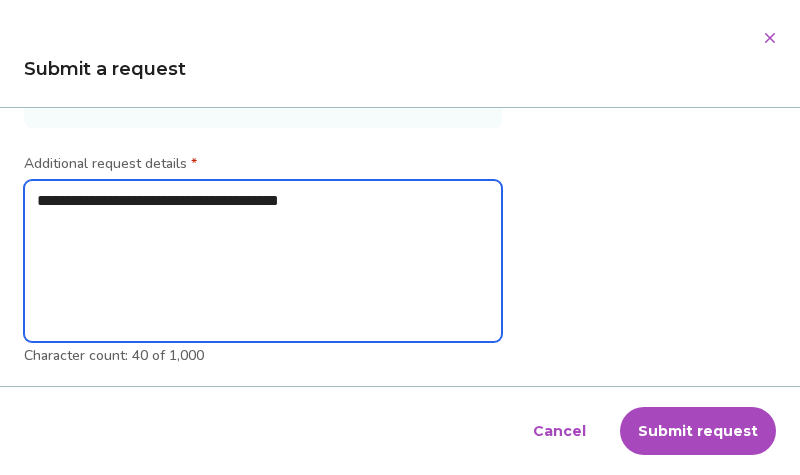 click on "**********" at bounding box center [263, 261] 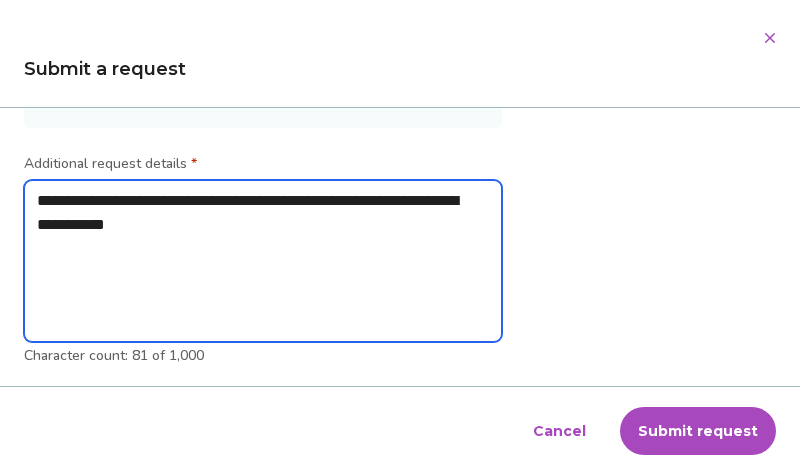 click on "**********" at bounding box center (263, 261) 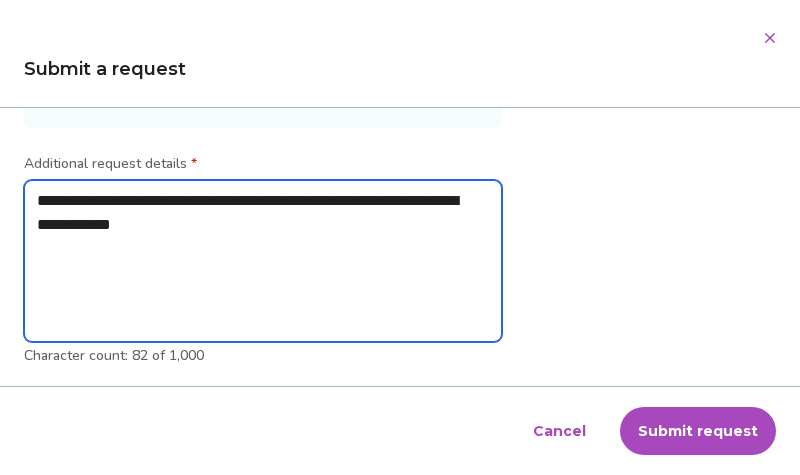 click on "**********" at bounding box center [263, 261] 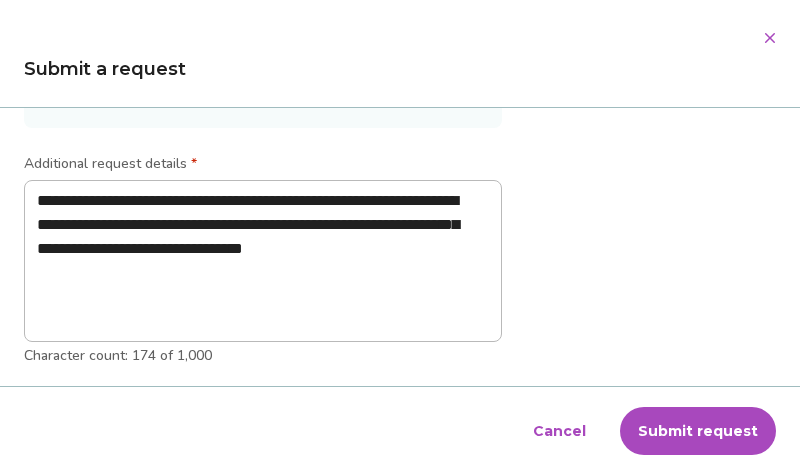 click on "Submit request" at bounding box center [698, 431] 